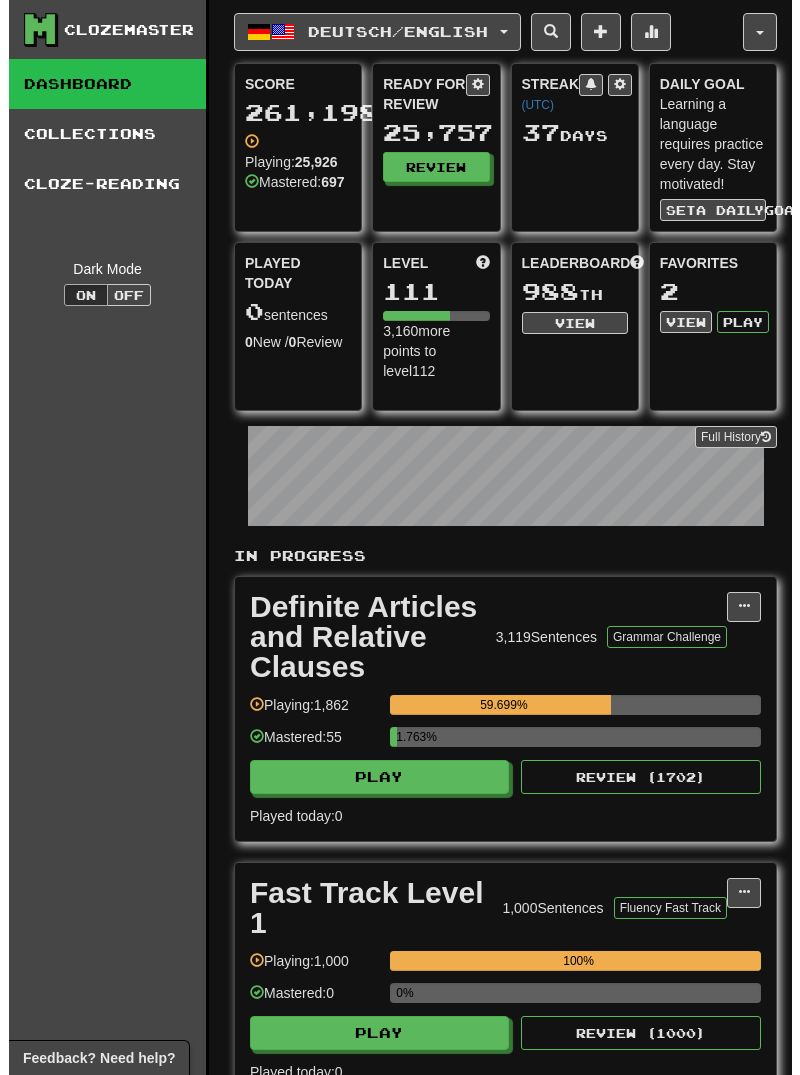 scroll, scrollTop: 0, scrollLeft: 0, axis: both 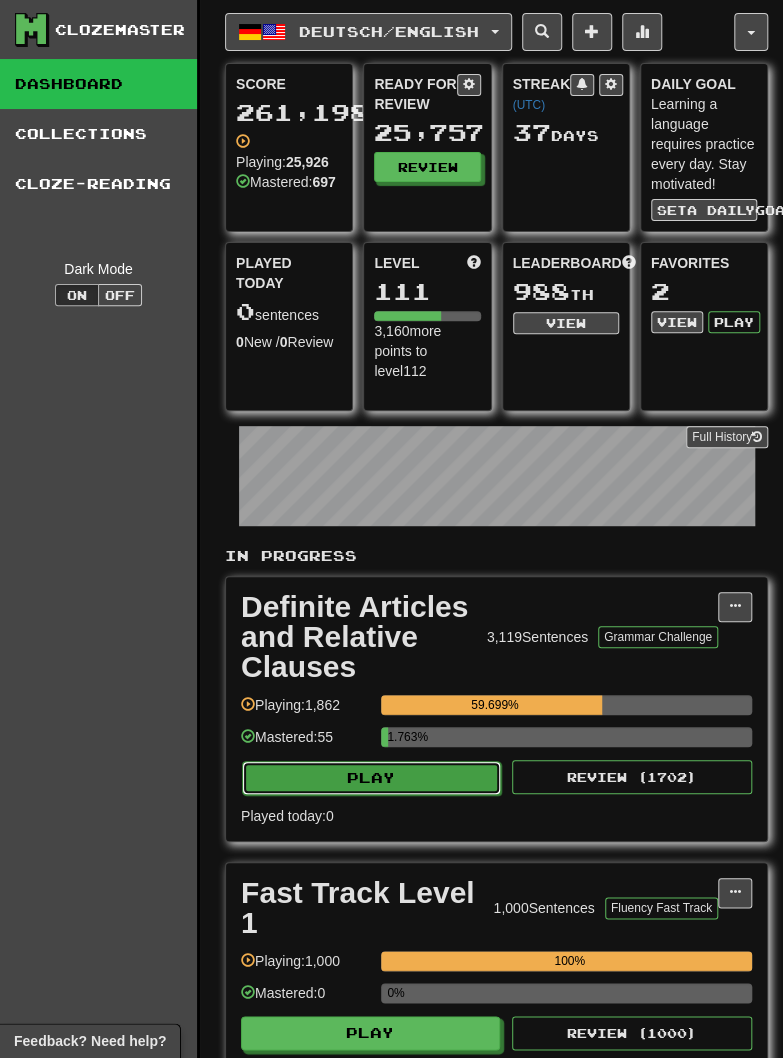 click on "Play" at bounding box center (371, 778) 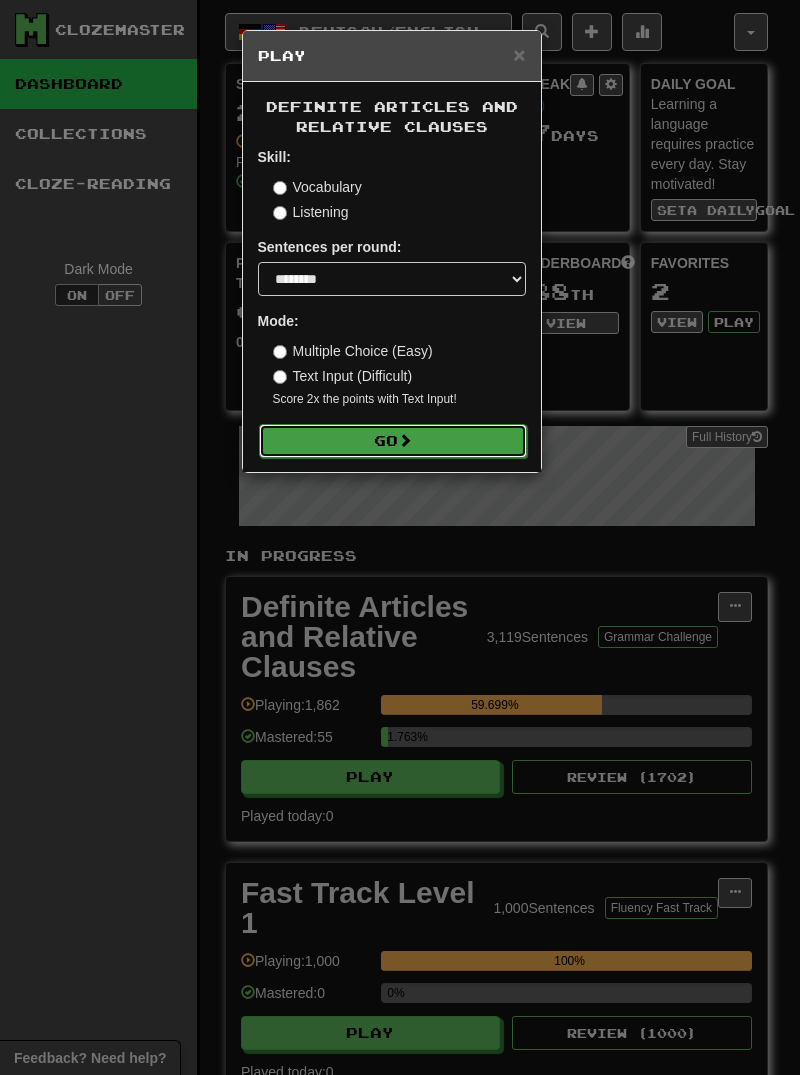 click on "Go" at bounding box center [393, 441] 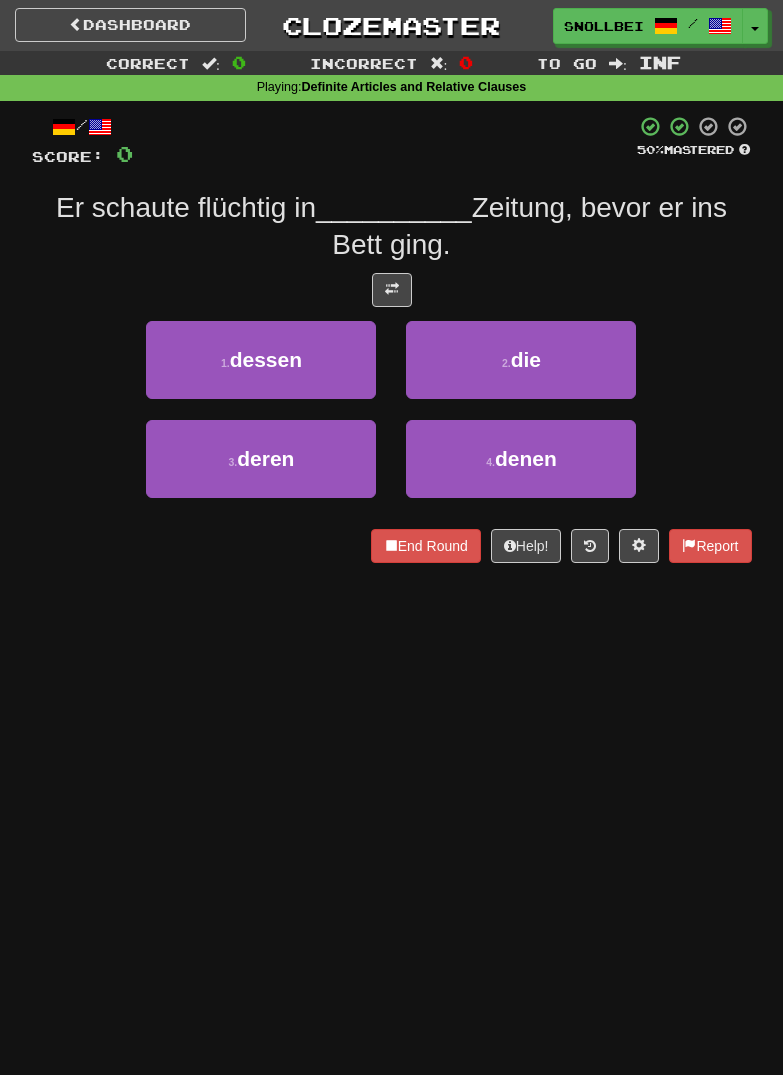 scroll, scrollTop: 0, scrollLeft: 0, axis: both 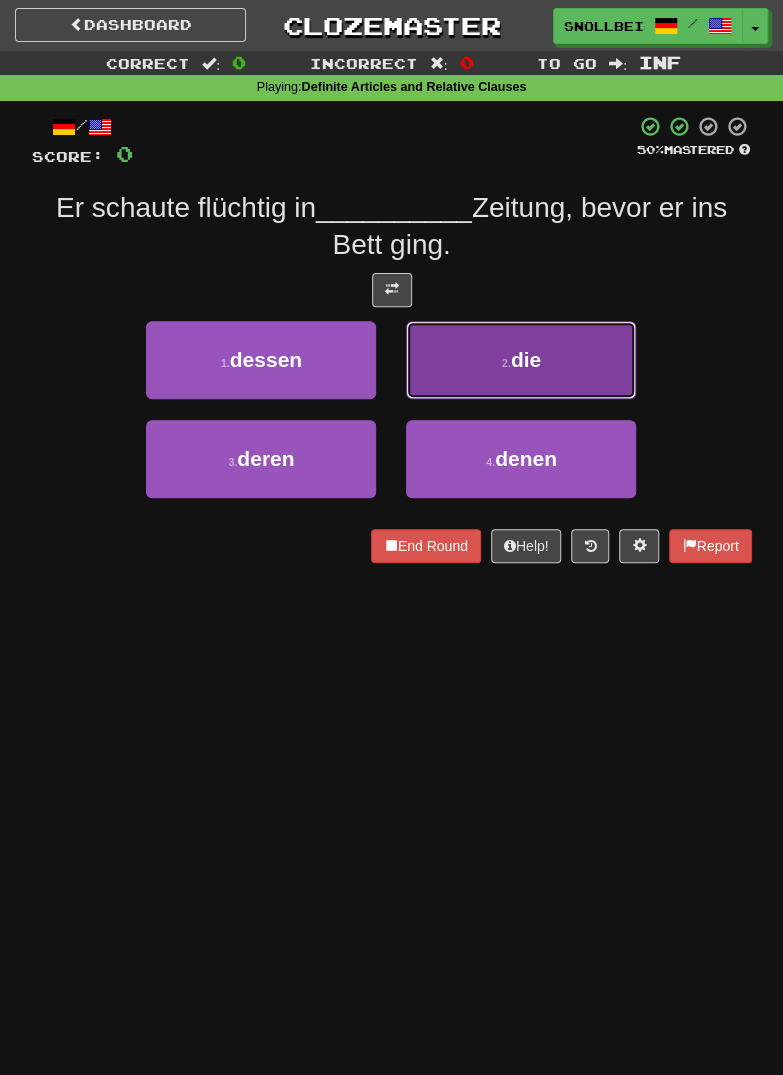 click on "2 .  die" at bounding box center [521, 360] 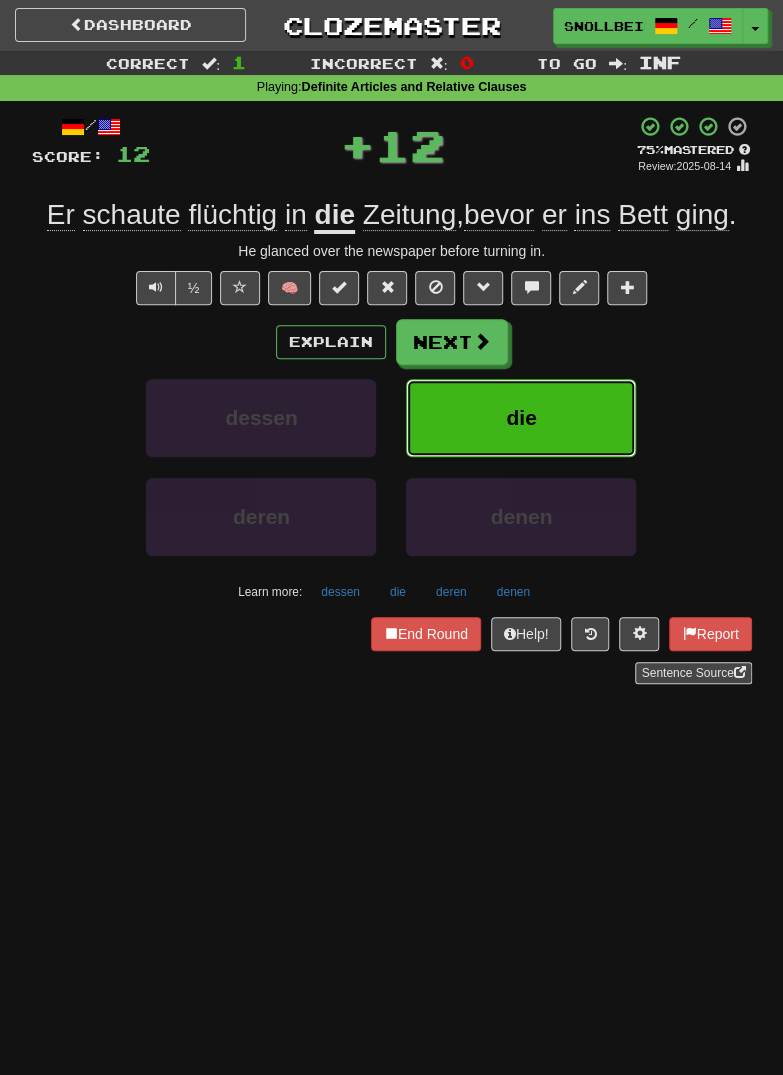 click on "die" at bounding box center [521, 418] 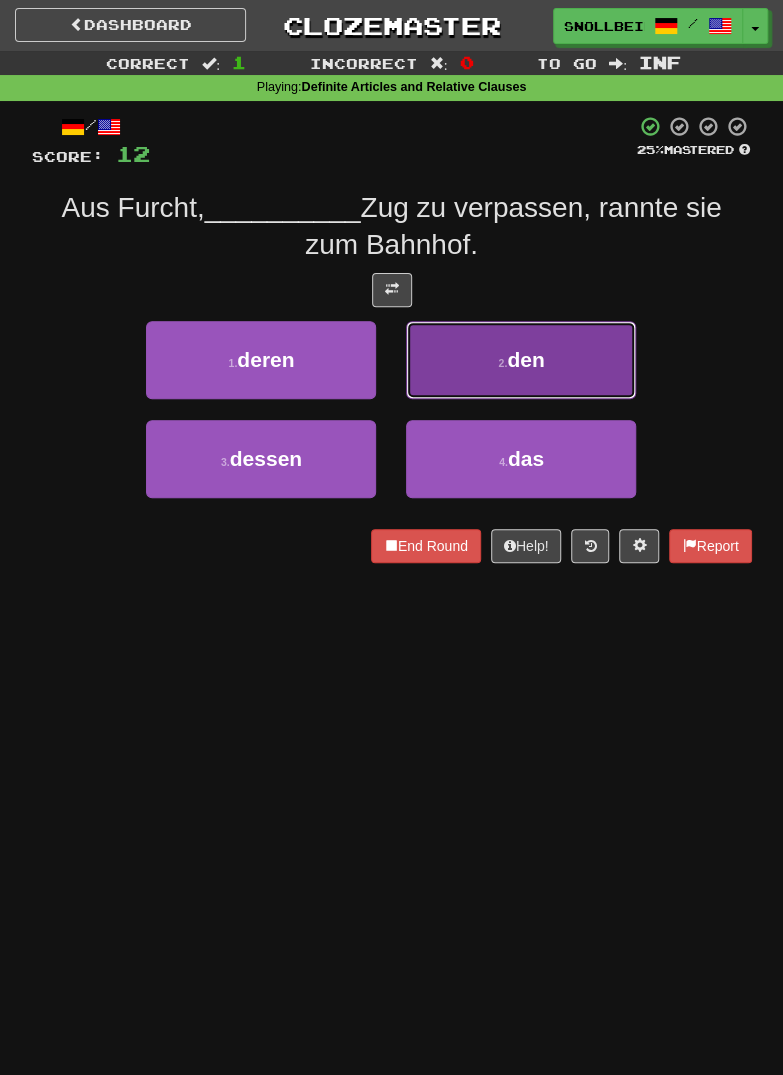click on "2 .  den" at bounding box center (521, 360) 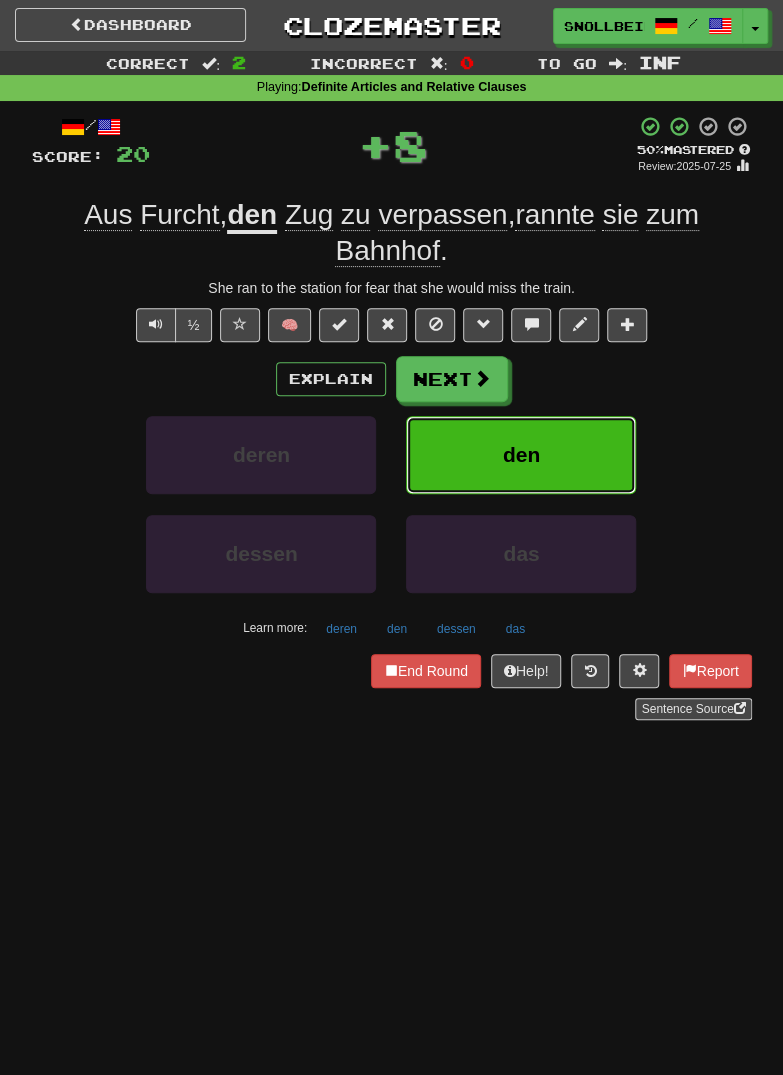click on "den" at bounding box center [521, 455] 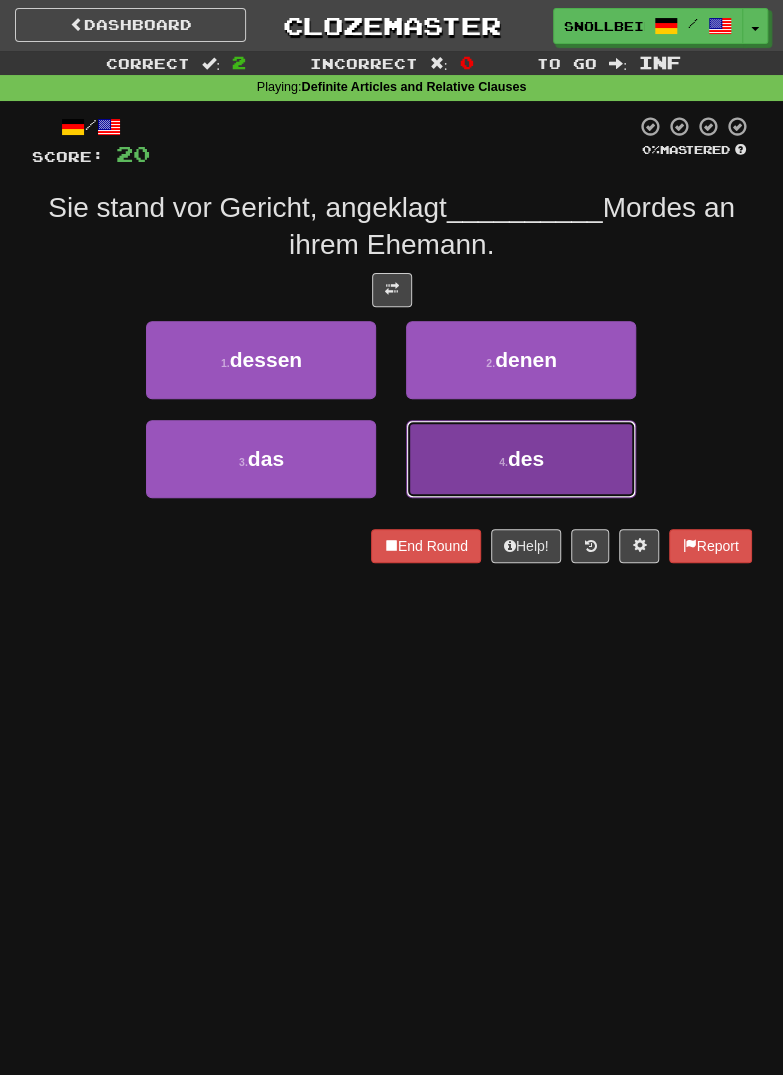 click on "4 .  des" at bounding box center (521, 459) 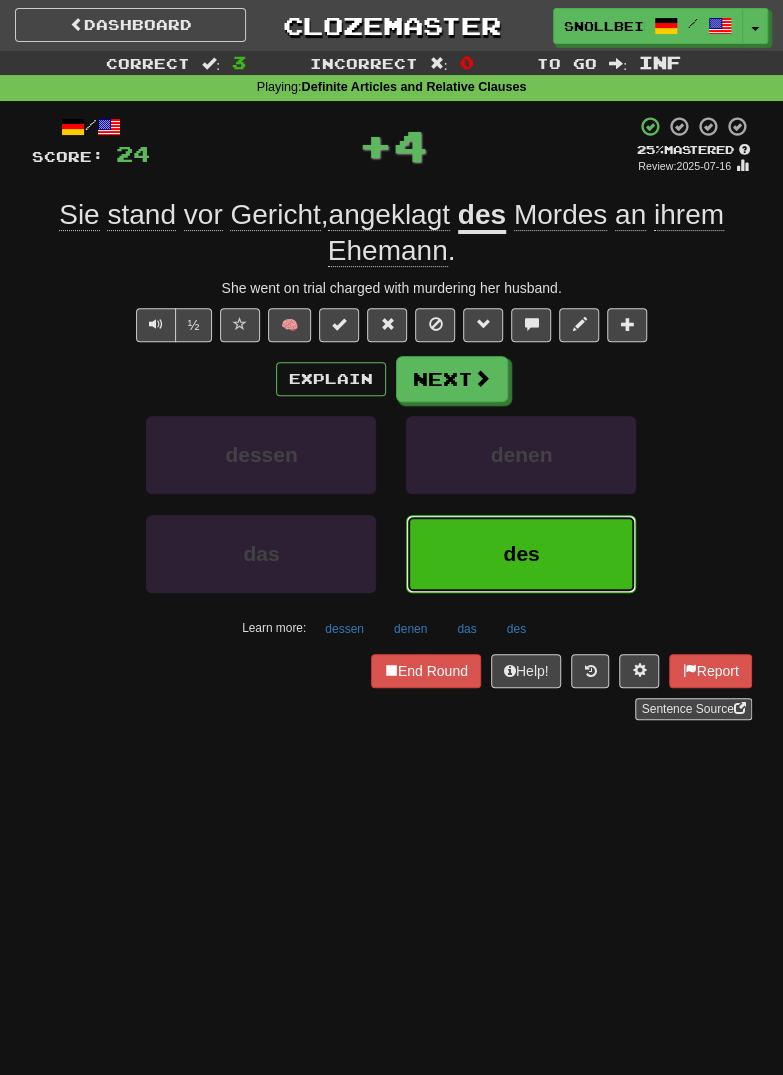 click on "des" at bounding box center (521, 554) 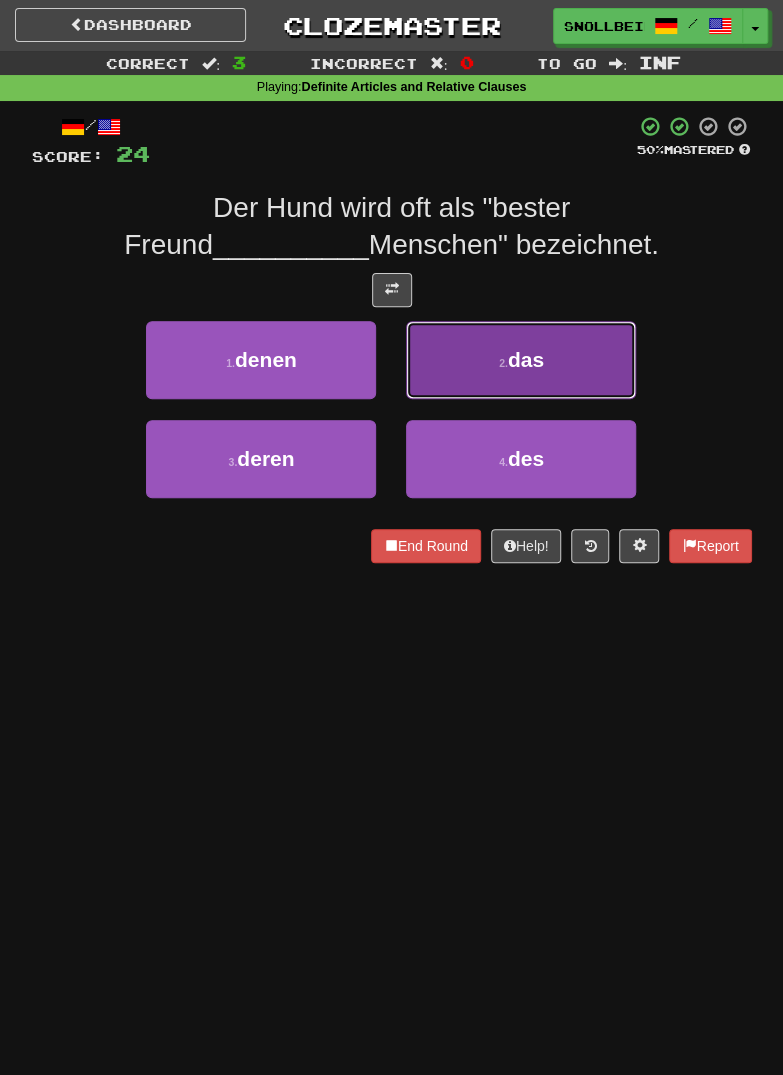 click on "2 .  das" at bounding box center [521, 360] 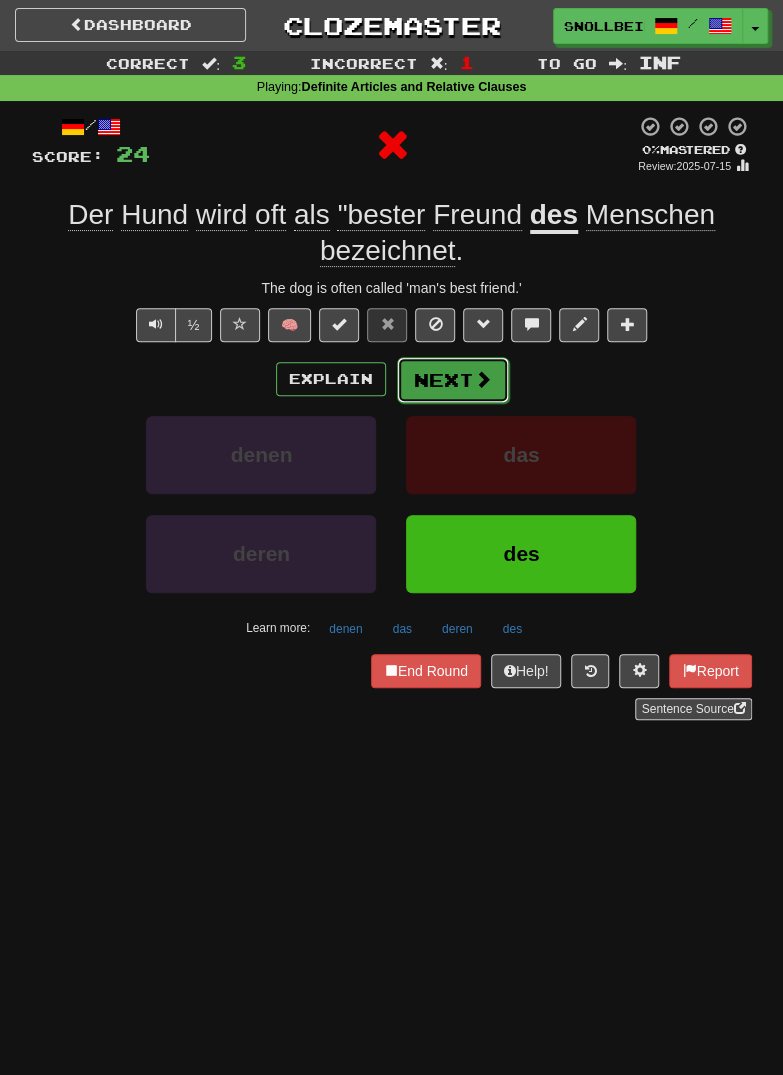click on "Next" at bounding box center [453, 380] 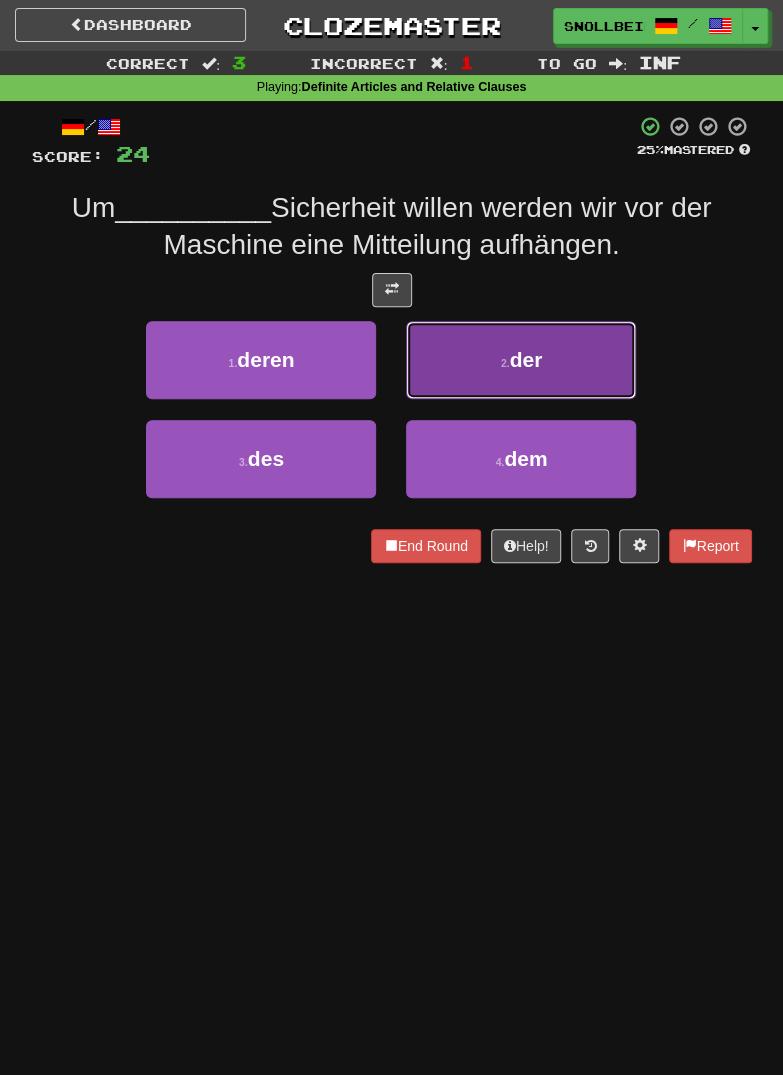 click on "2 .  der" at bounding box center (521, 360) 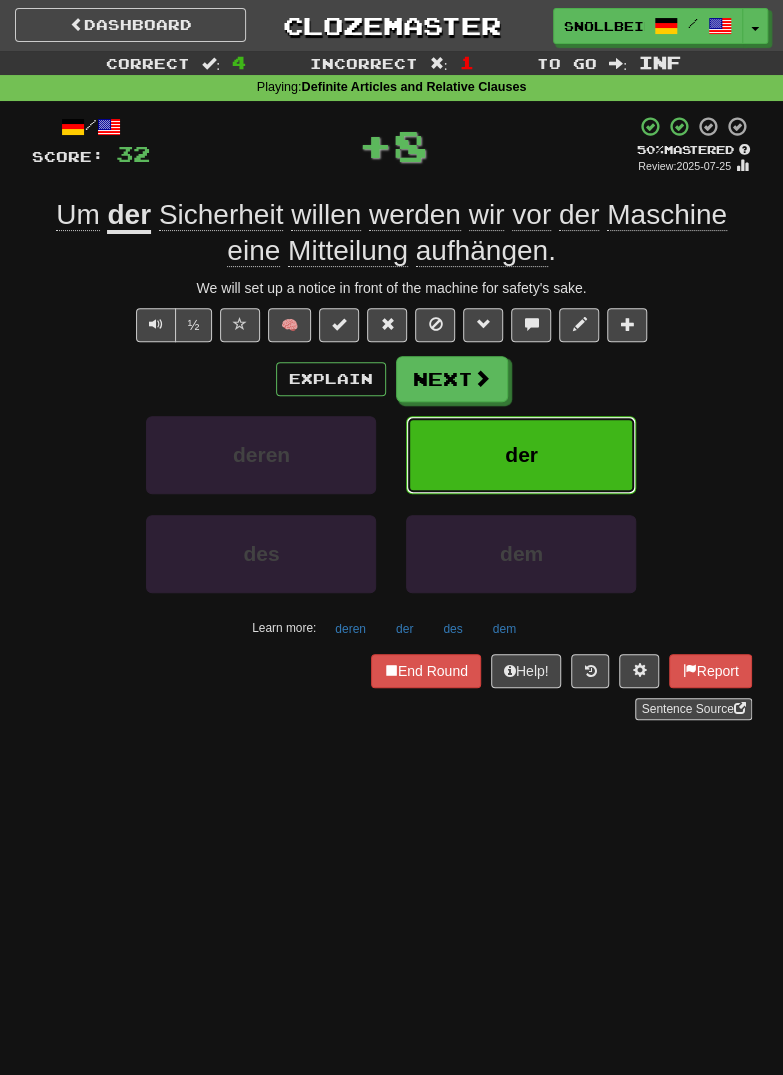 click on "der" at bounding box center [521, 455] 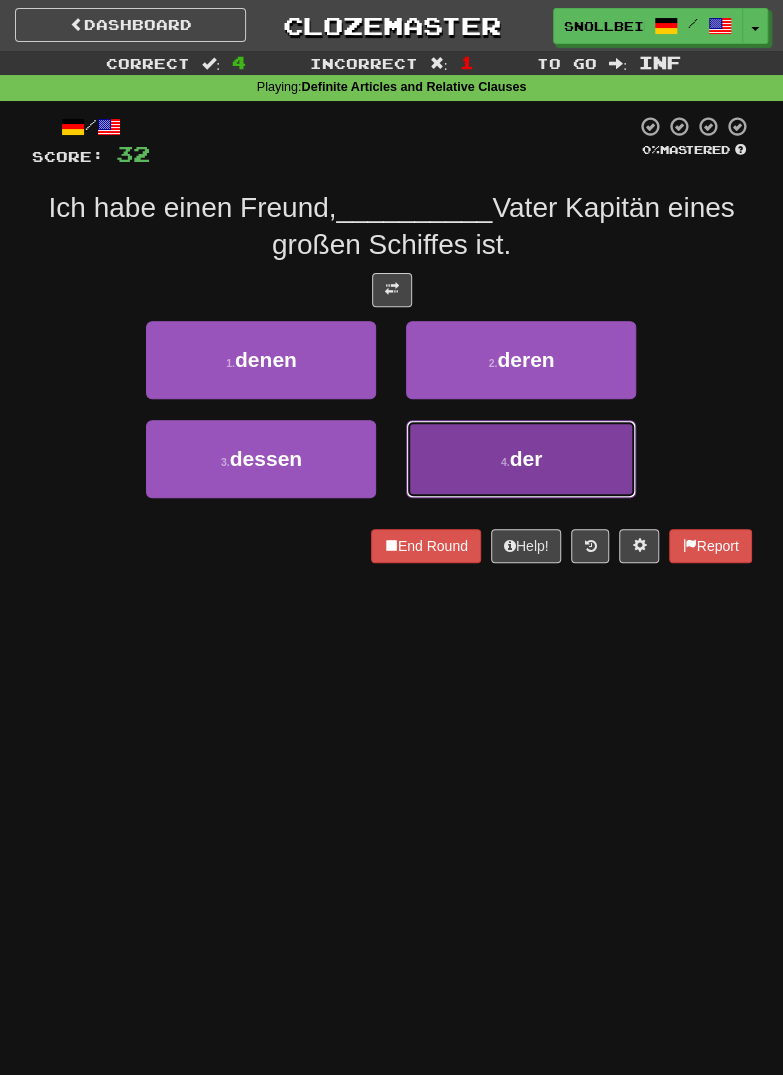 click on "der" at bounding box center [526, 458] 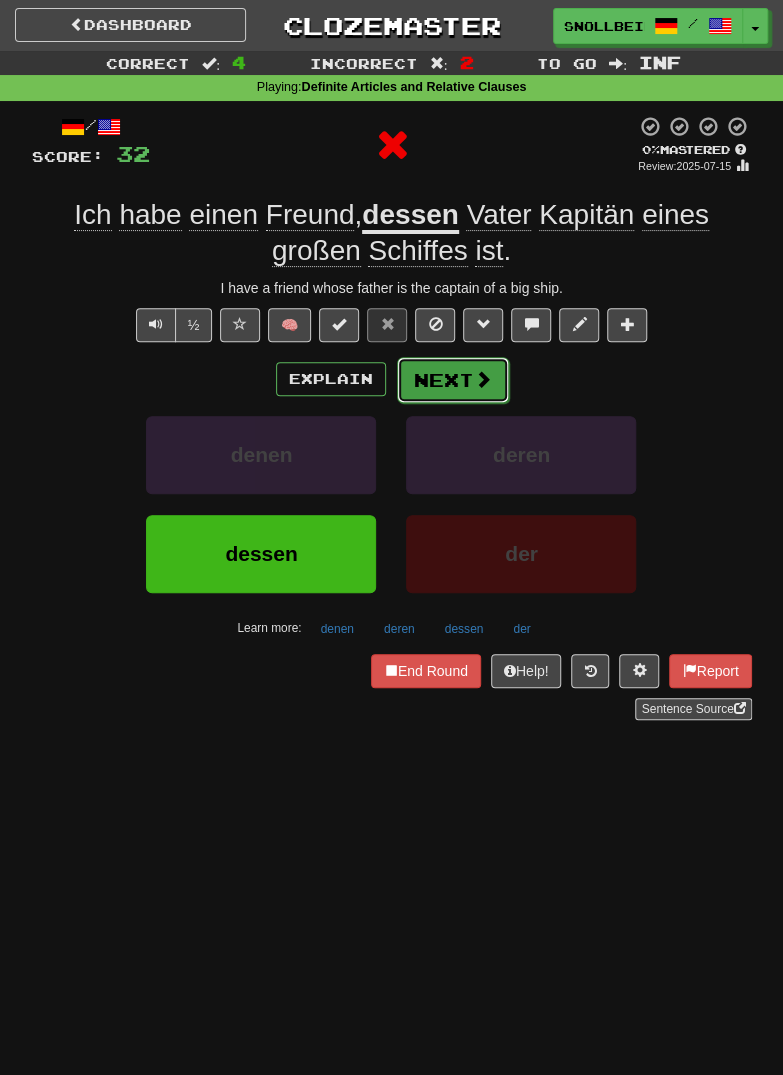 click at bounding box center (483, 379) 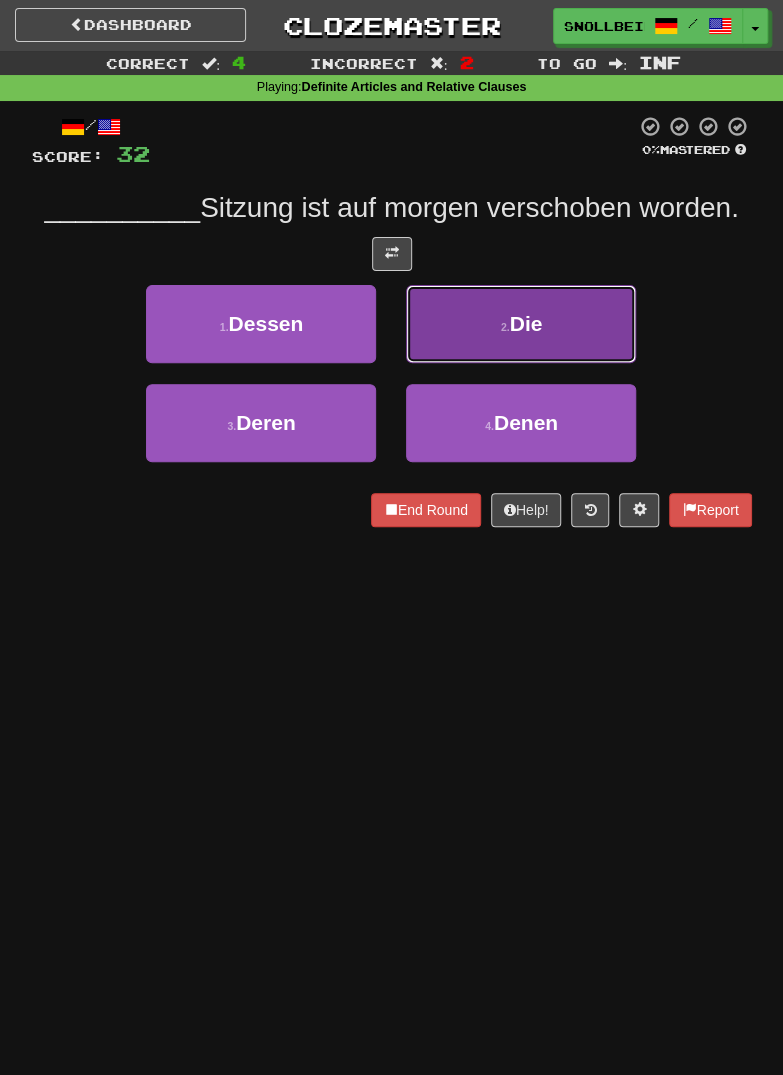 click on "2 .  Die" at bounding box center (521, 324) 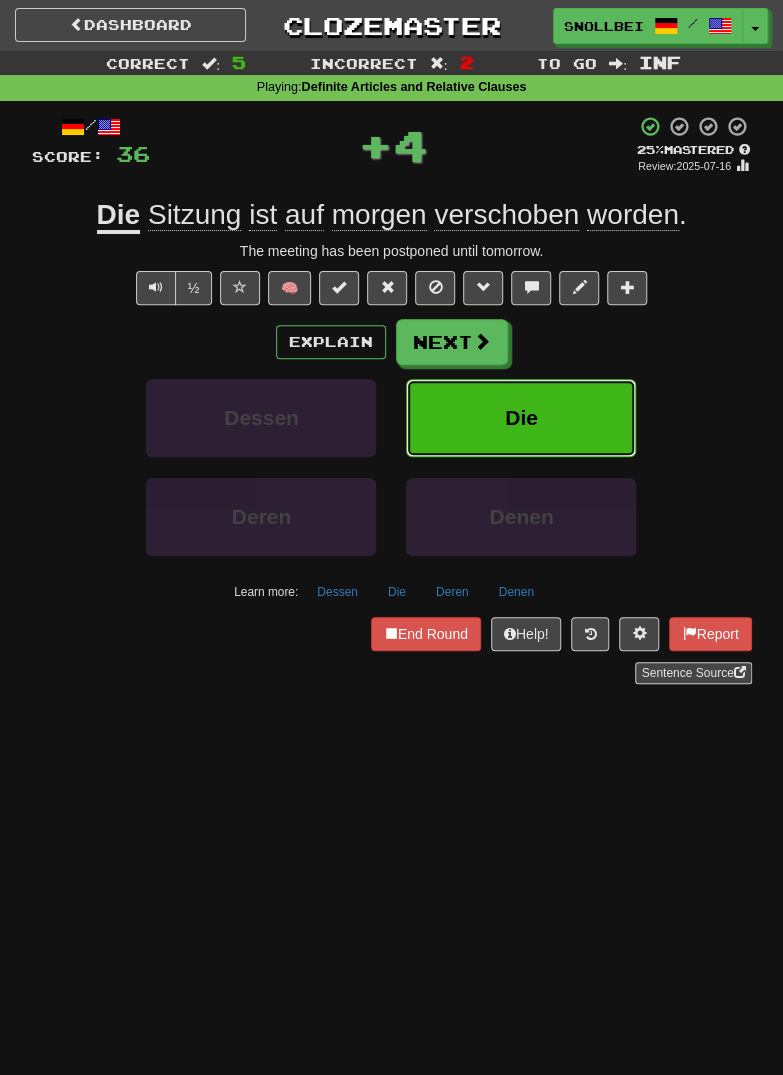 click on "Die" at bounding box center (521, 418) 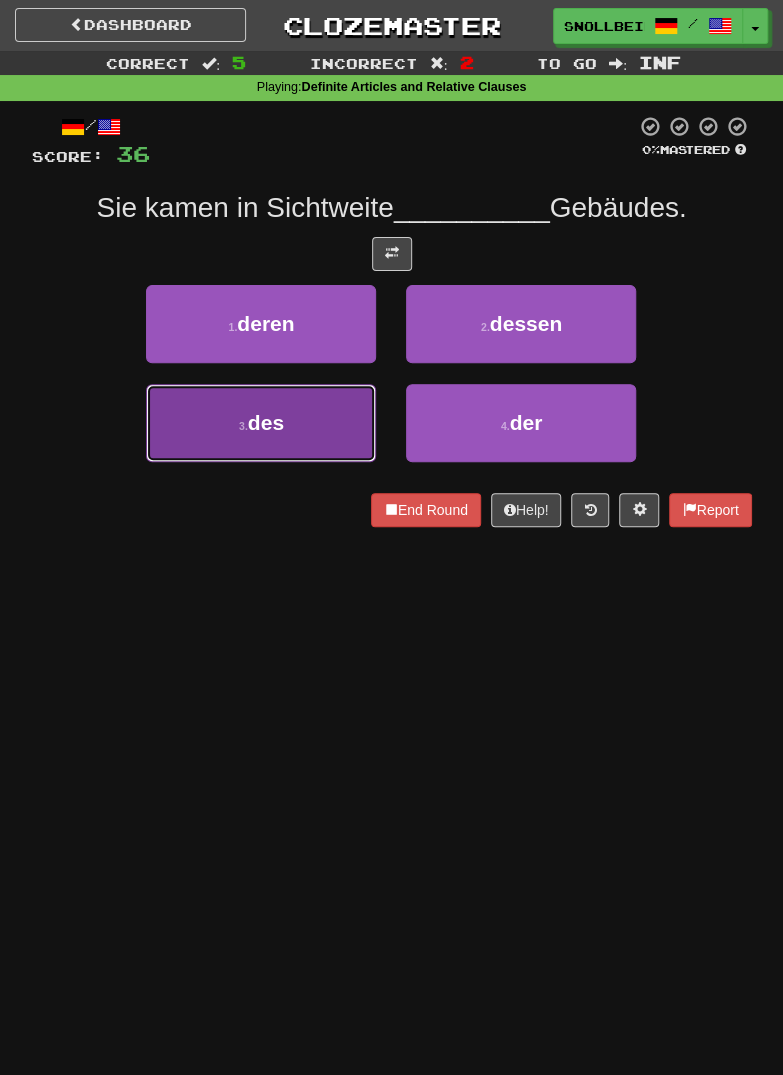 click on "3 .  des" at bounding box center [261, 423] 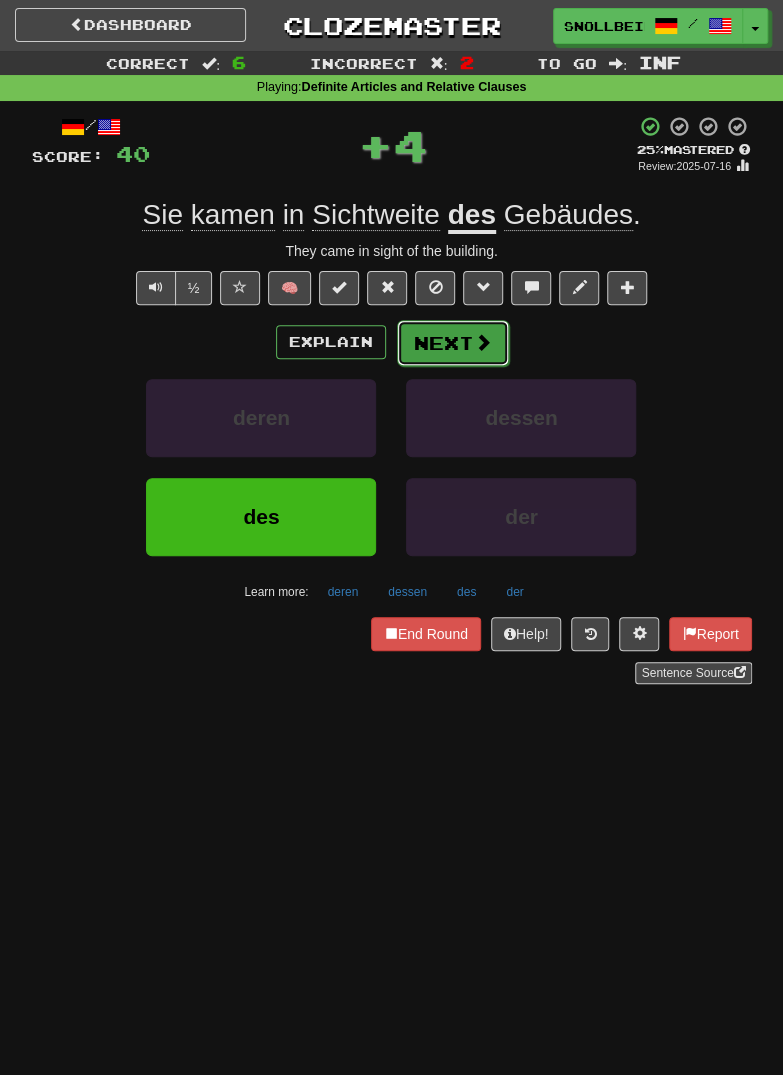 click at bounding box center [483, 342] 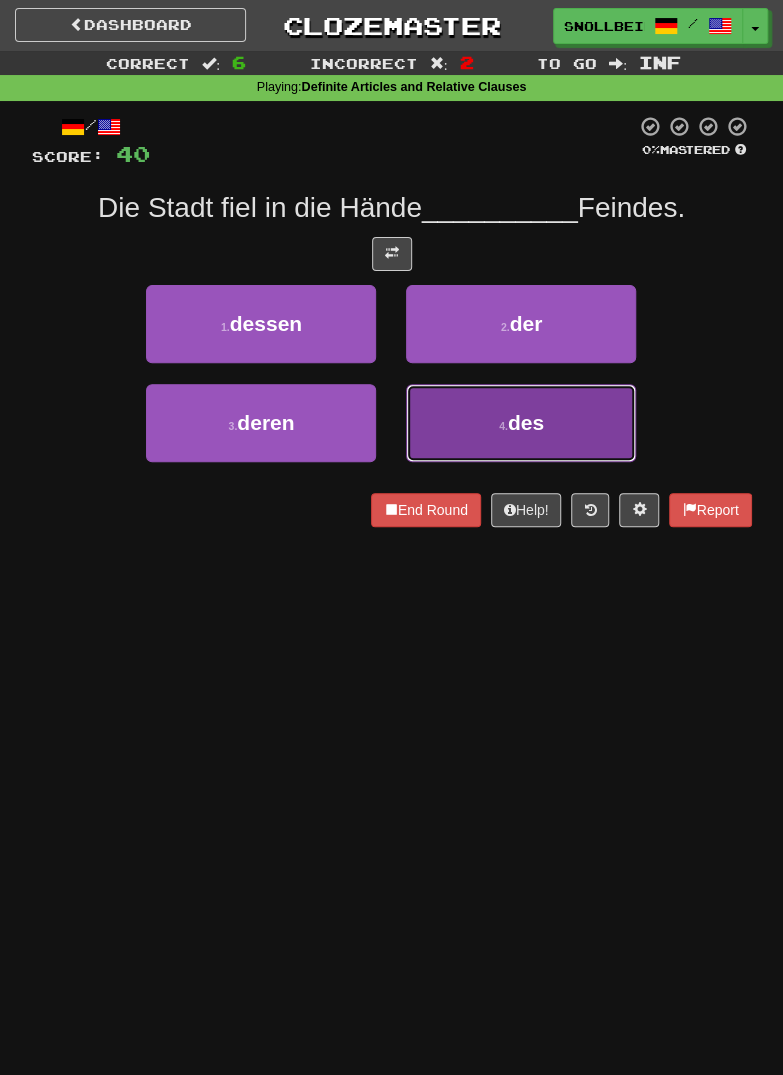 click on "4 .  des" at bounding box center (521, 423) 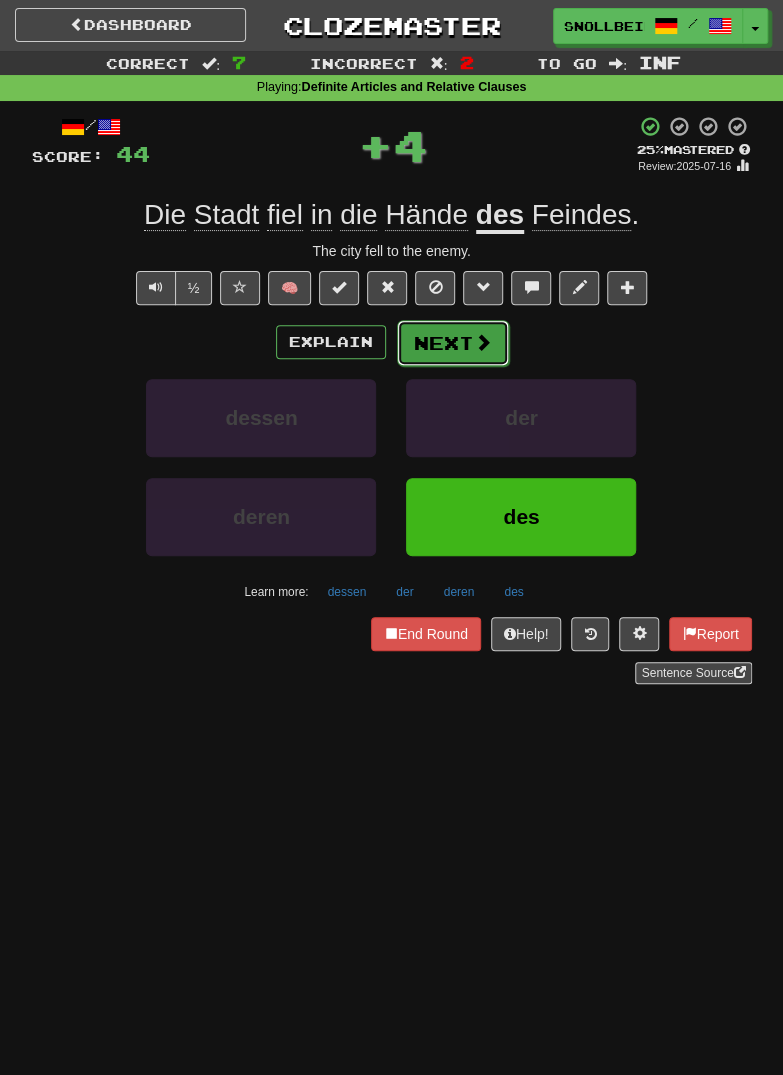 click on "Next" at bounding box center [453, 343] 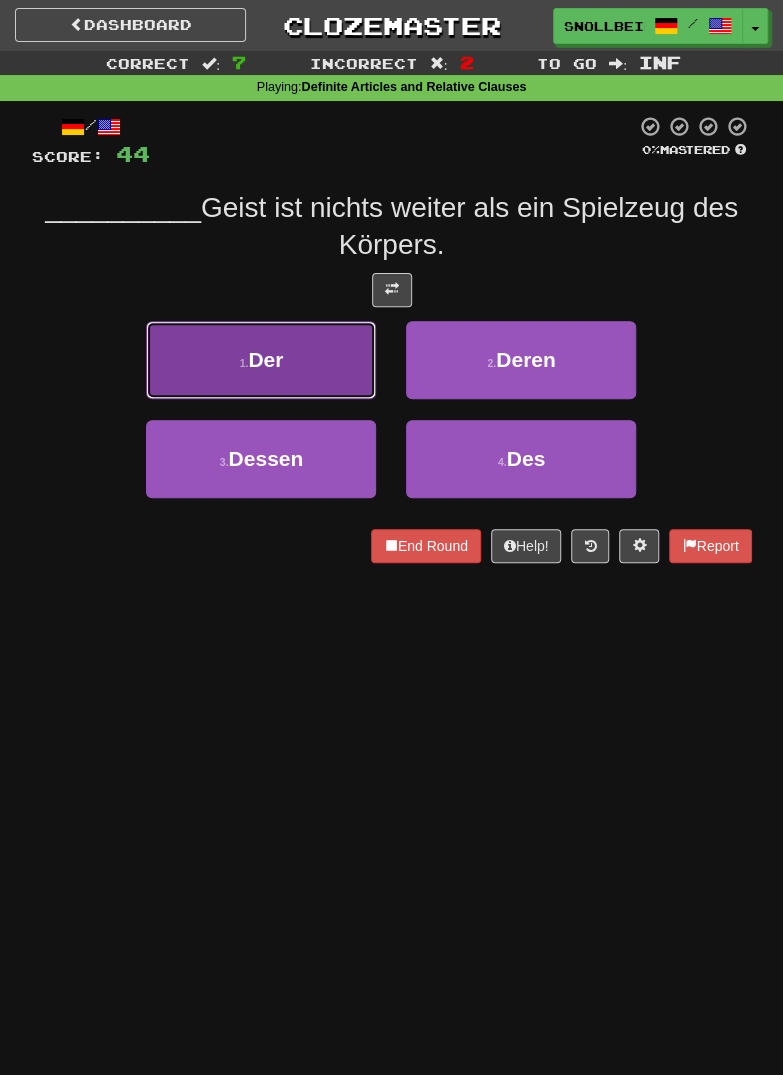 click on "1 .  Der" at bounding box center (261, 360) 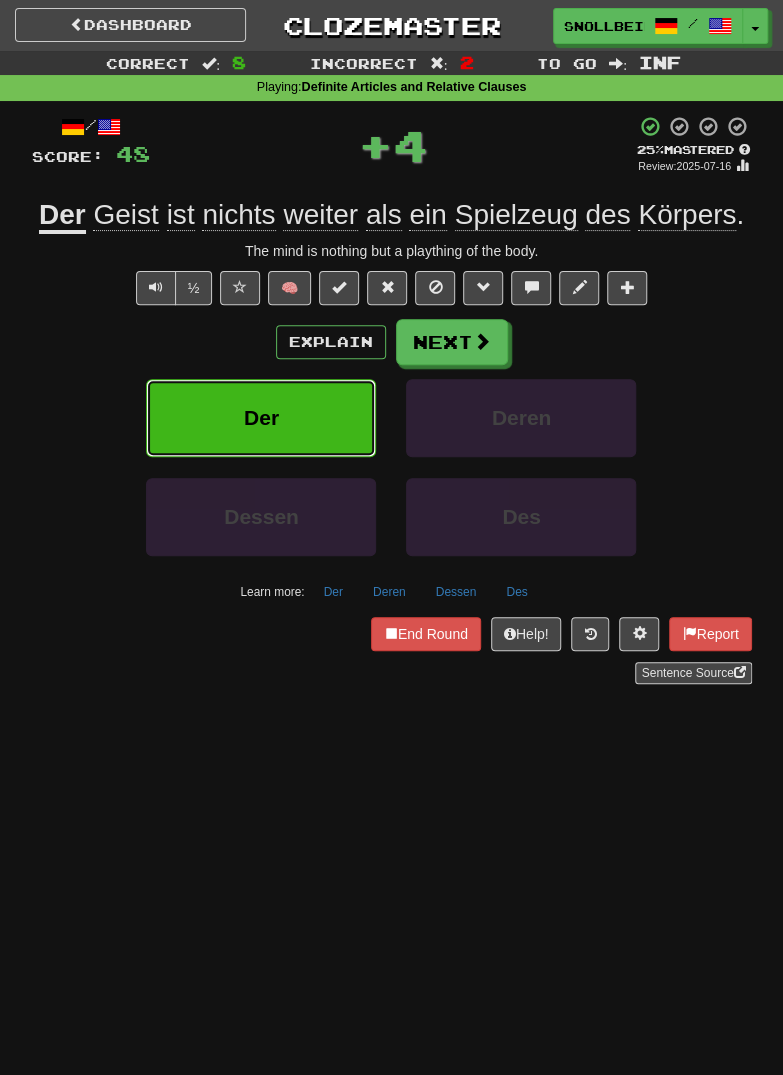 click on "Der" at bounding box center (261, 418) 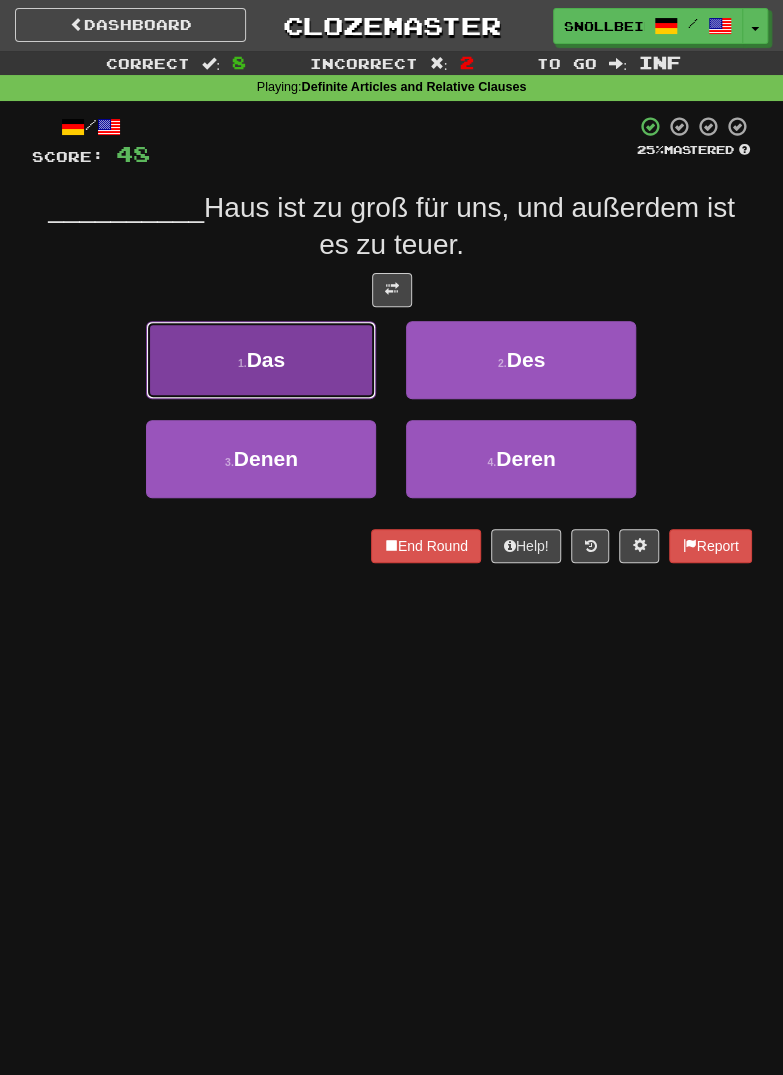 click on "1 .  Das" at bounding box center [261, 360] 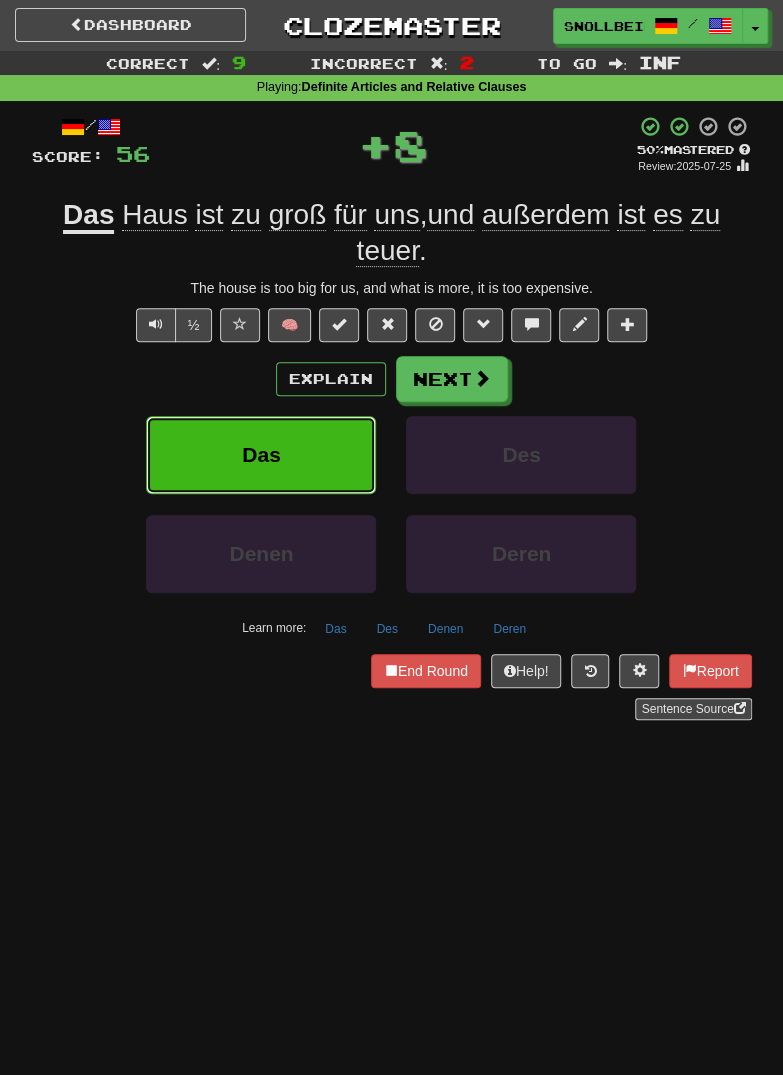 click on "Das" at bounding box center (261, 455) 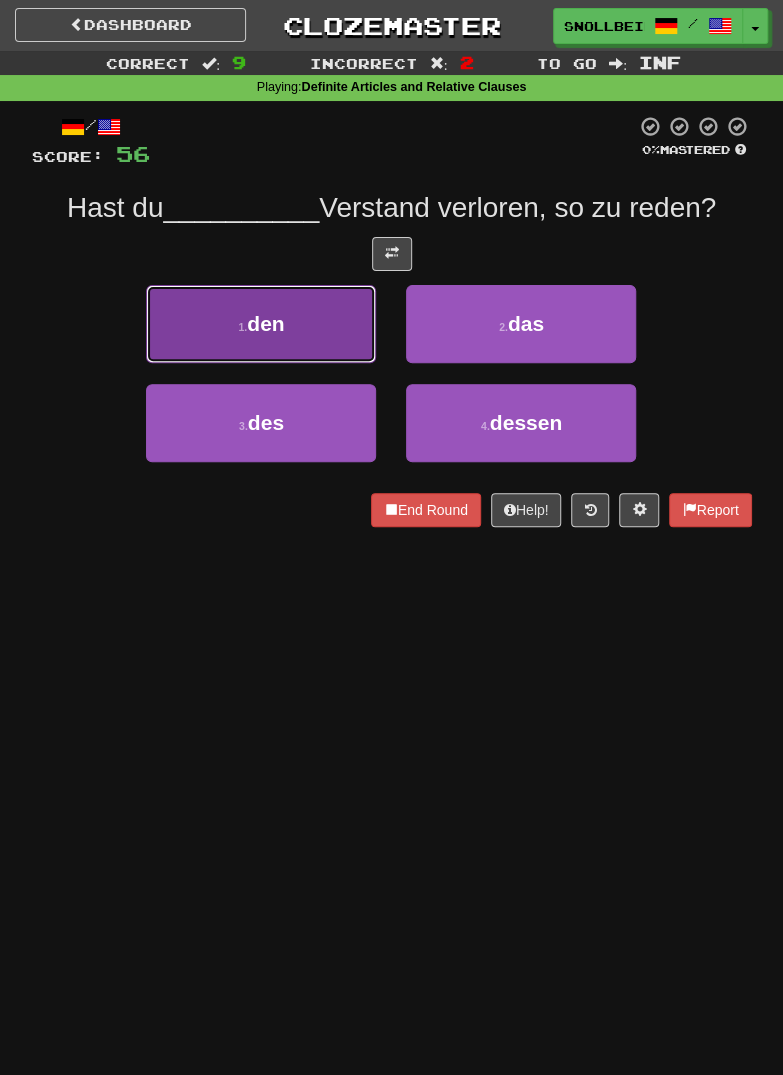click on "1 .  den" at bounding box center [261, 324] 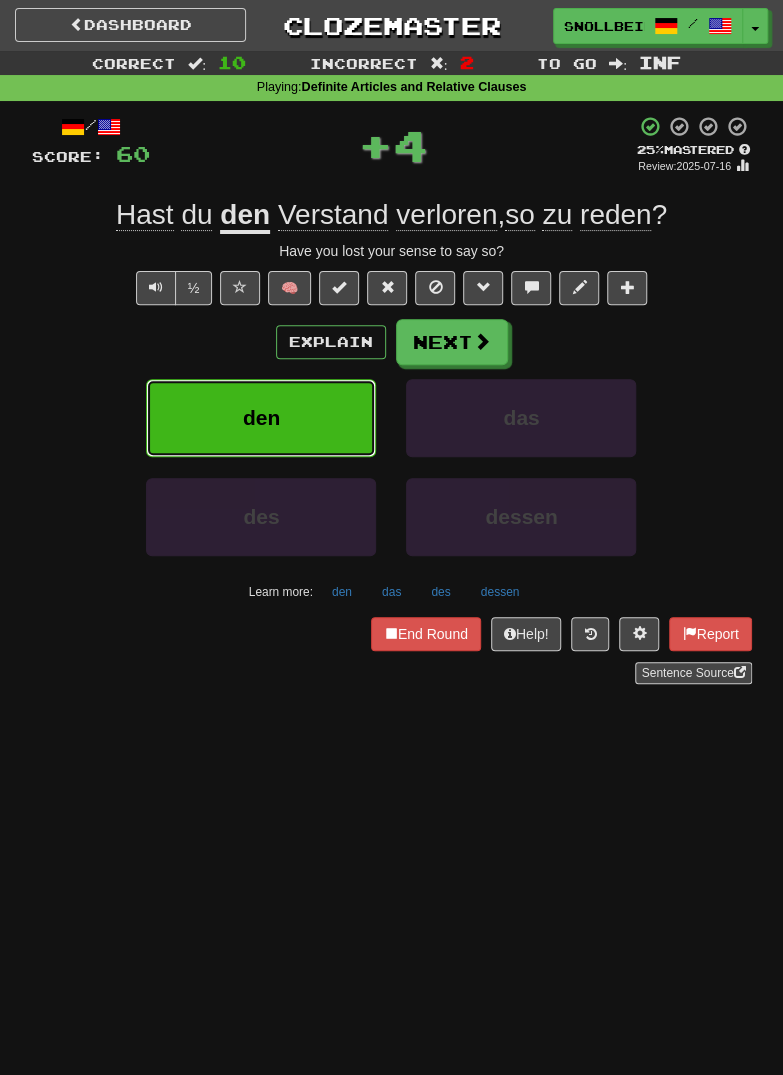click on "den" at bounding box center (261, 418) 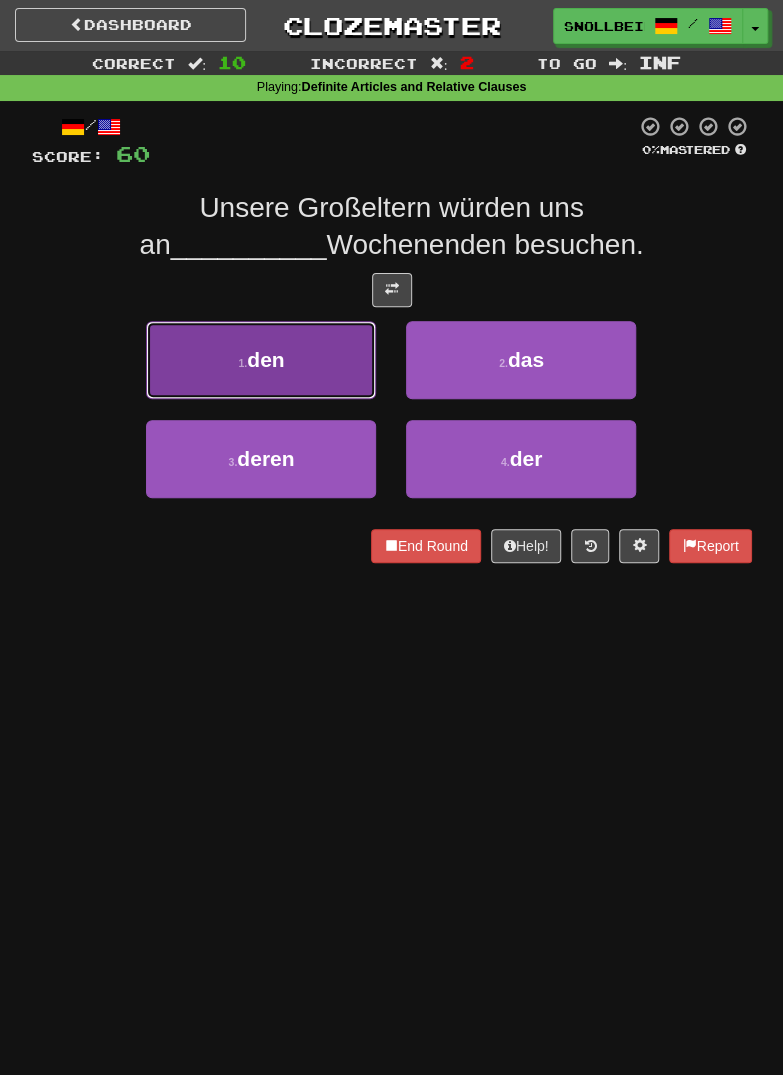 click on "1 .  den" at bounding box center (261, 360) 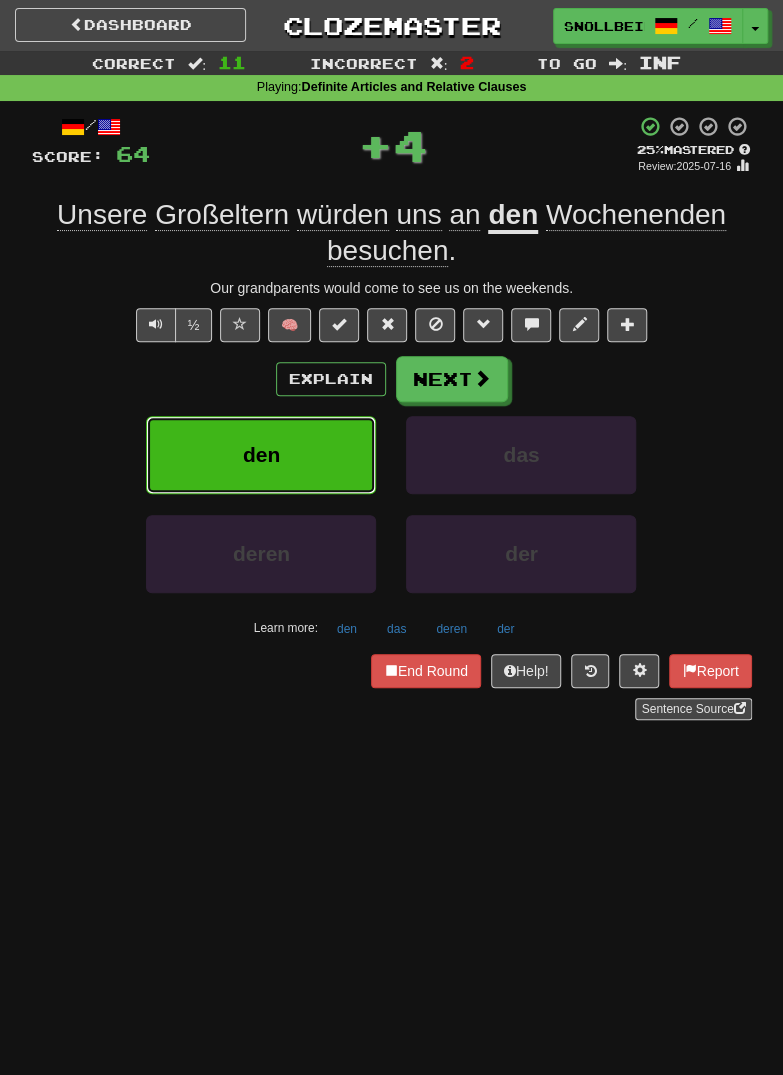 click on "den" at bounding box center (261, 454) 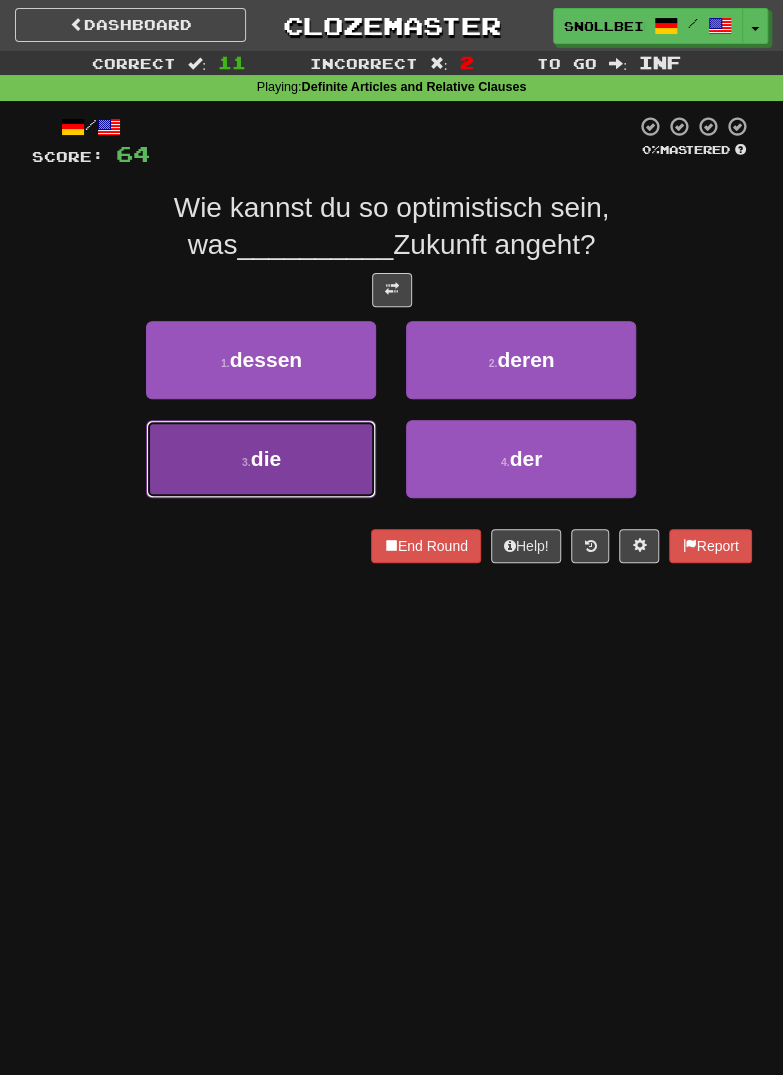 click on "3 .  die" at bounding box center (261, 459) 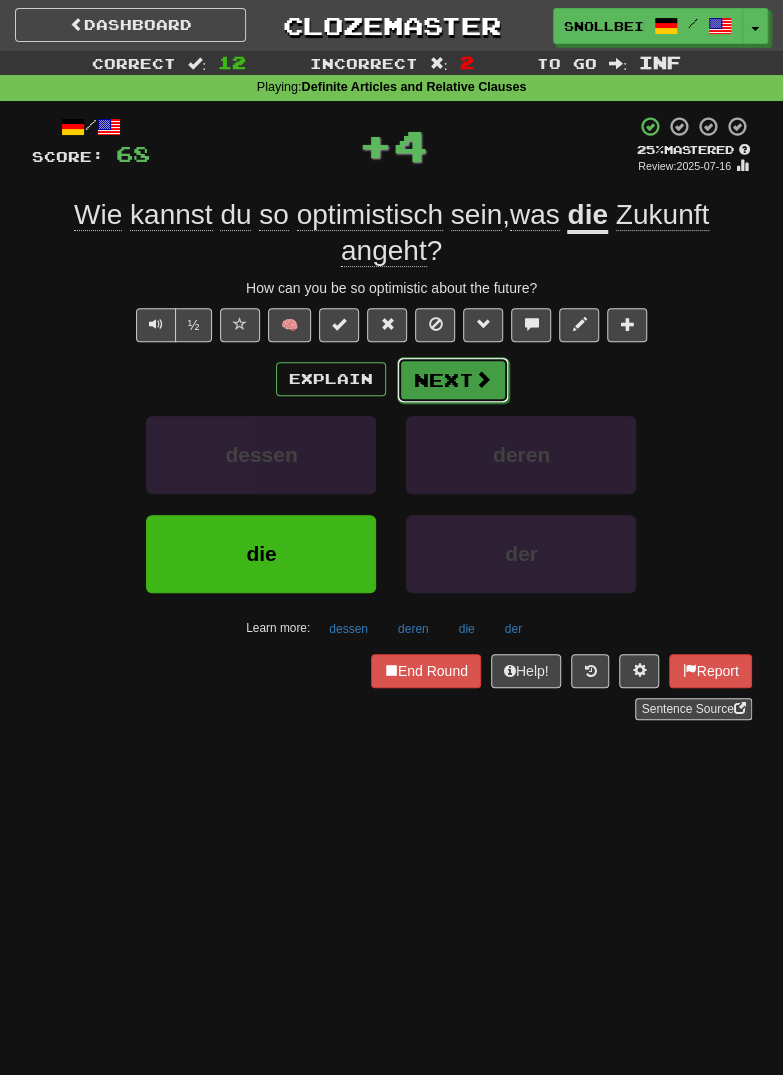 click at bounding box center [483, 379] 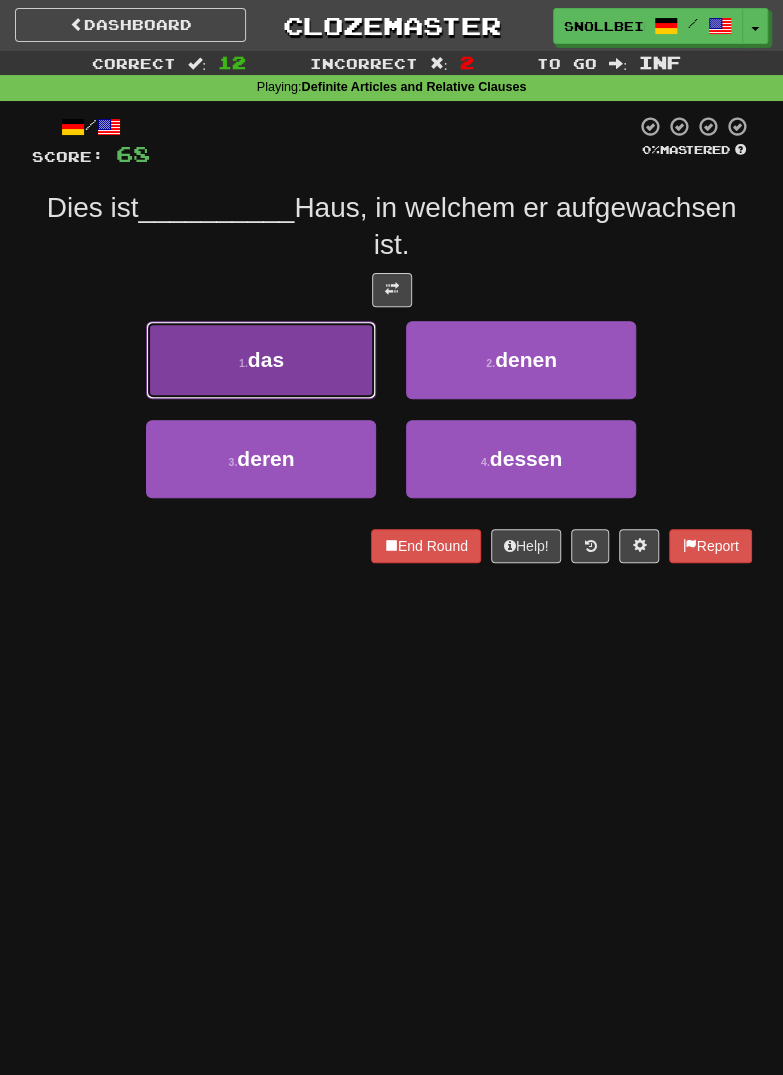 click on "1 .  das" at bounding box center [261, 360] 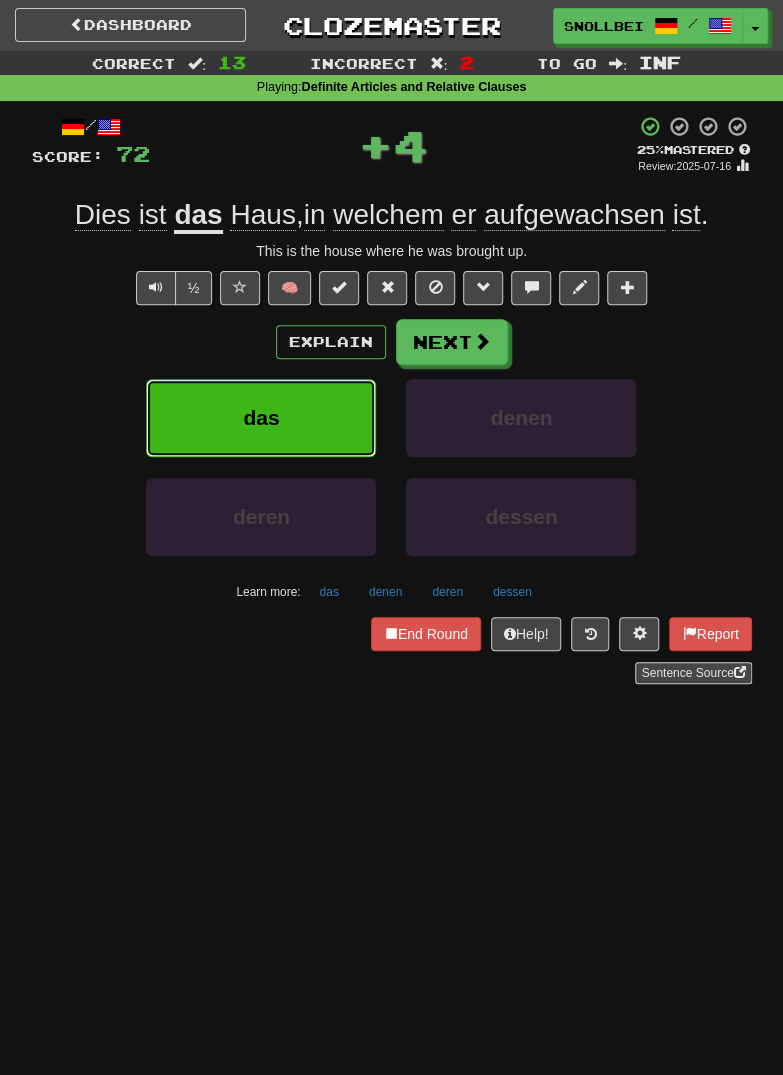 click on "das" at bounding box center [261, 418] 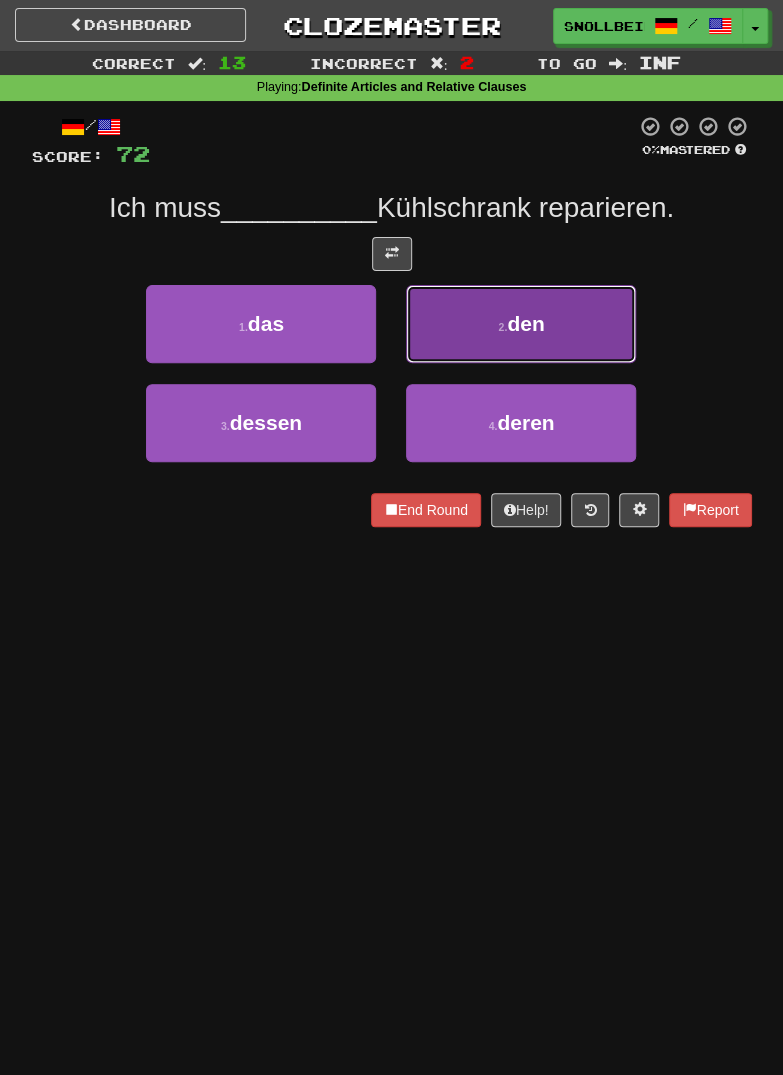 click on "2 .  den" at bounding box center (521, 324) 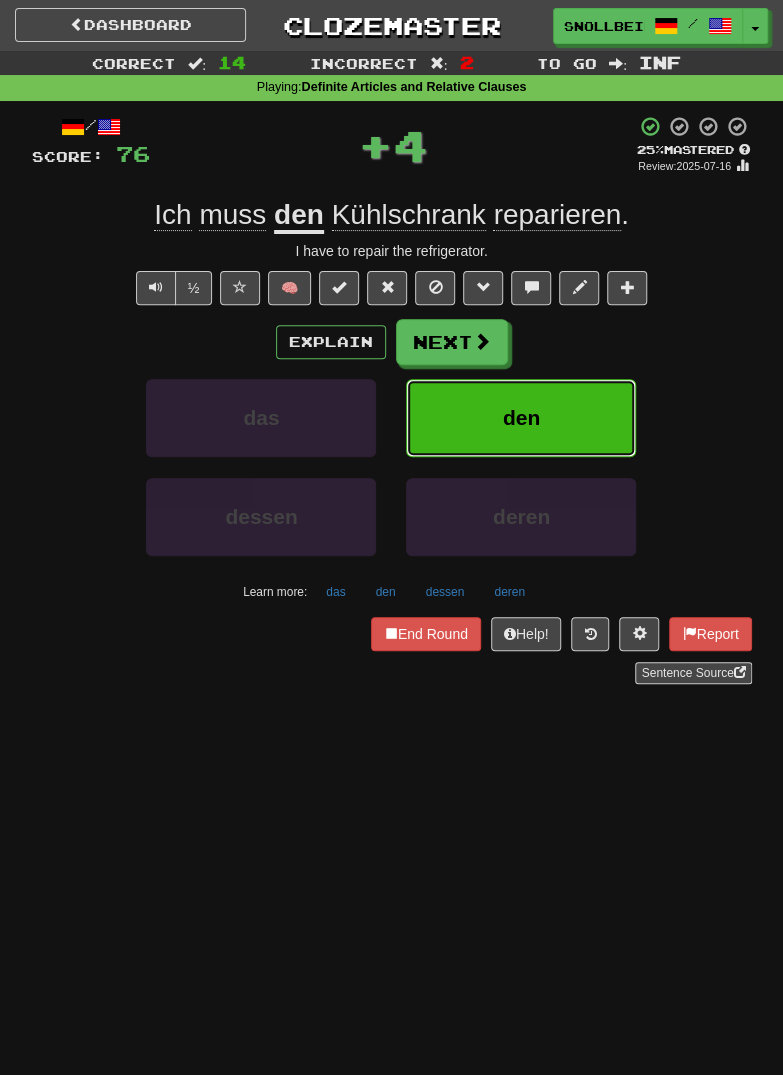 click on "den" at bounding box center (521, 418) 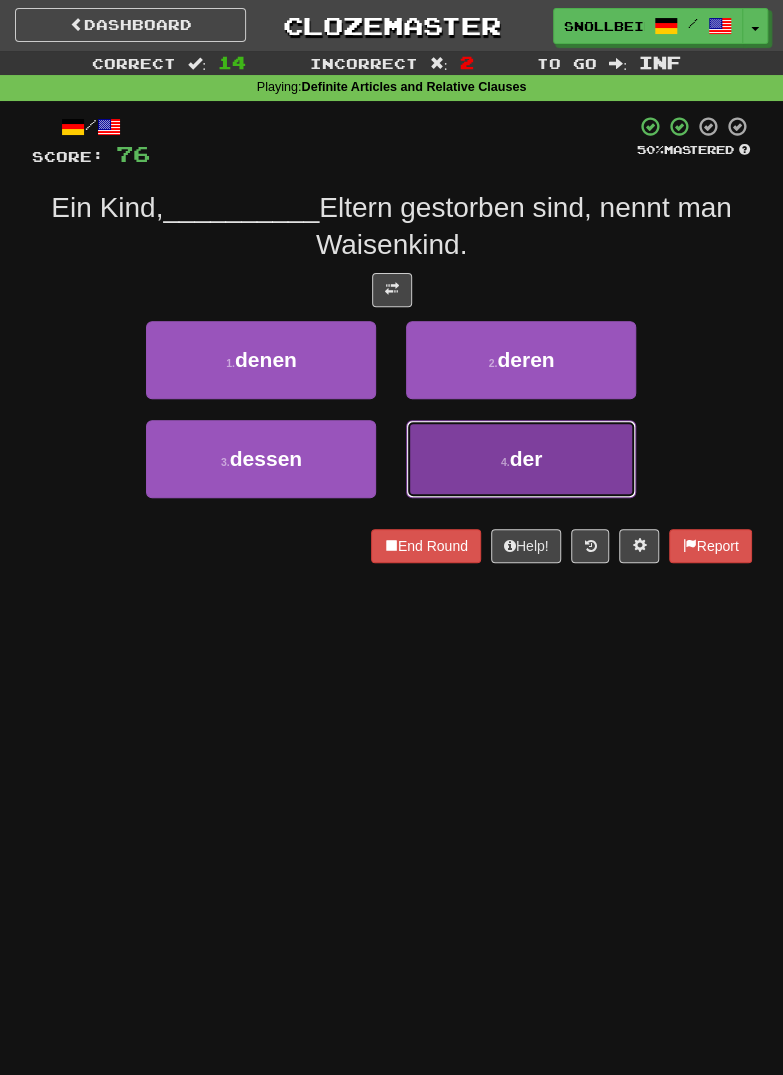 click on "der" at bounding box center [526, 458] 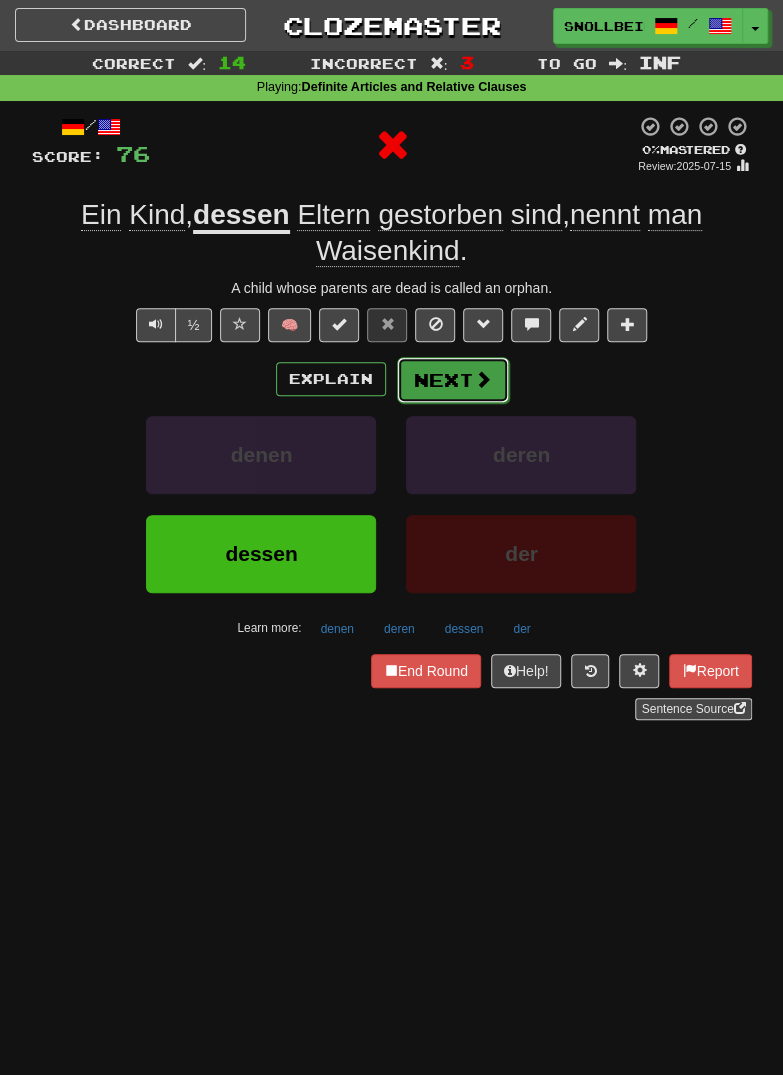 click at bounding box center [483, 379] 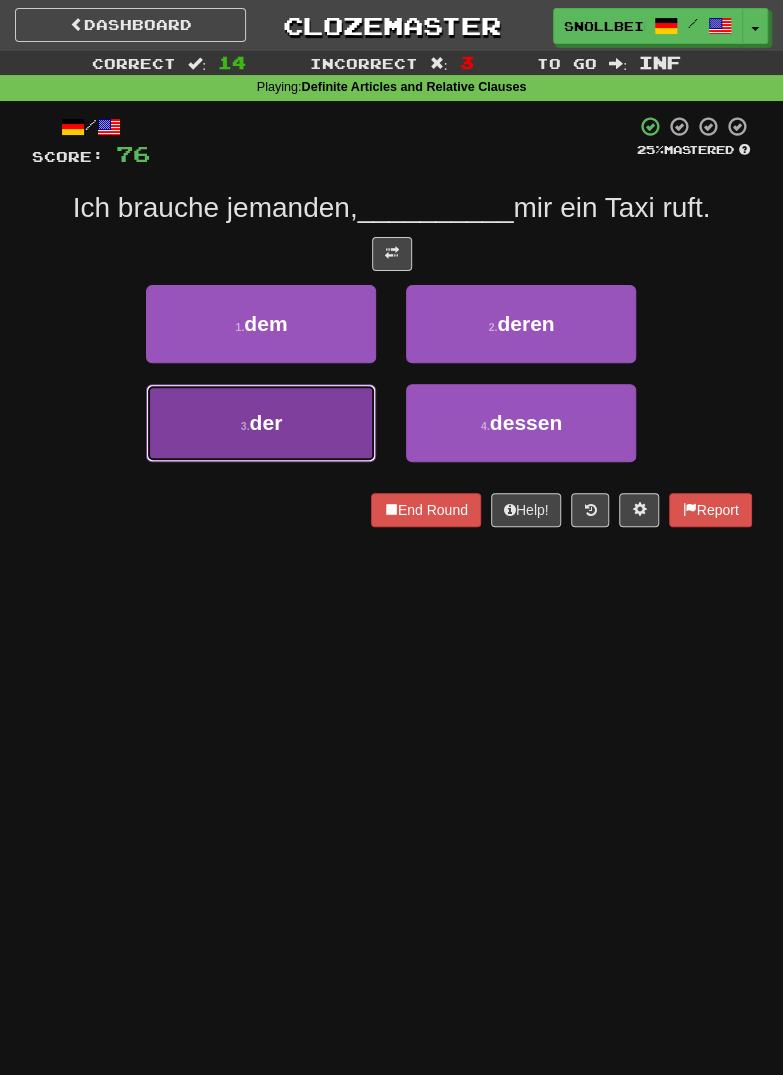 click on "3 .  der" at bounding box center (261, 423) 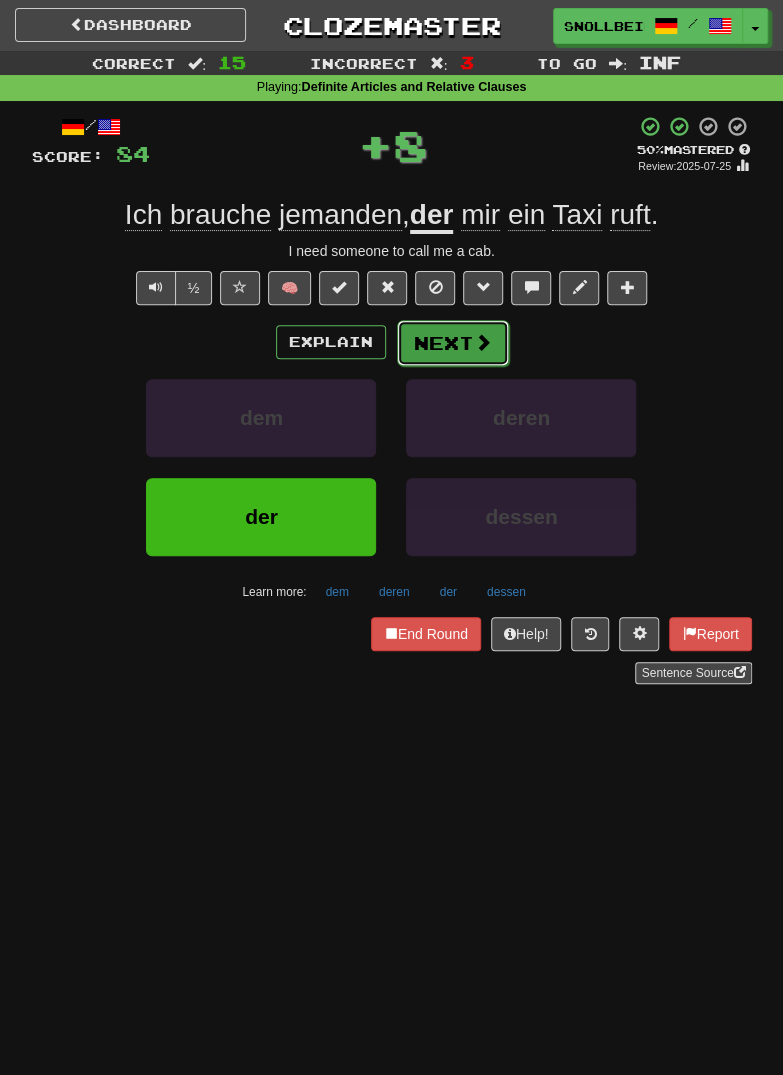 click on "Next" at bounding box center [453, 343] 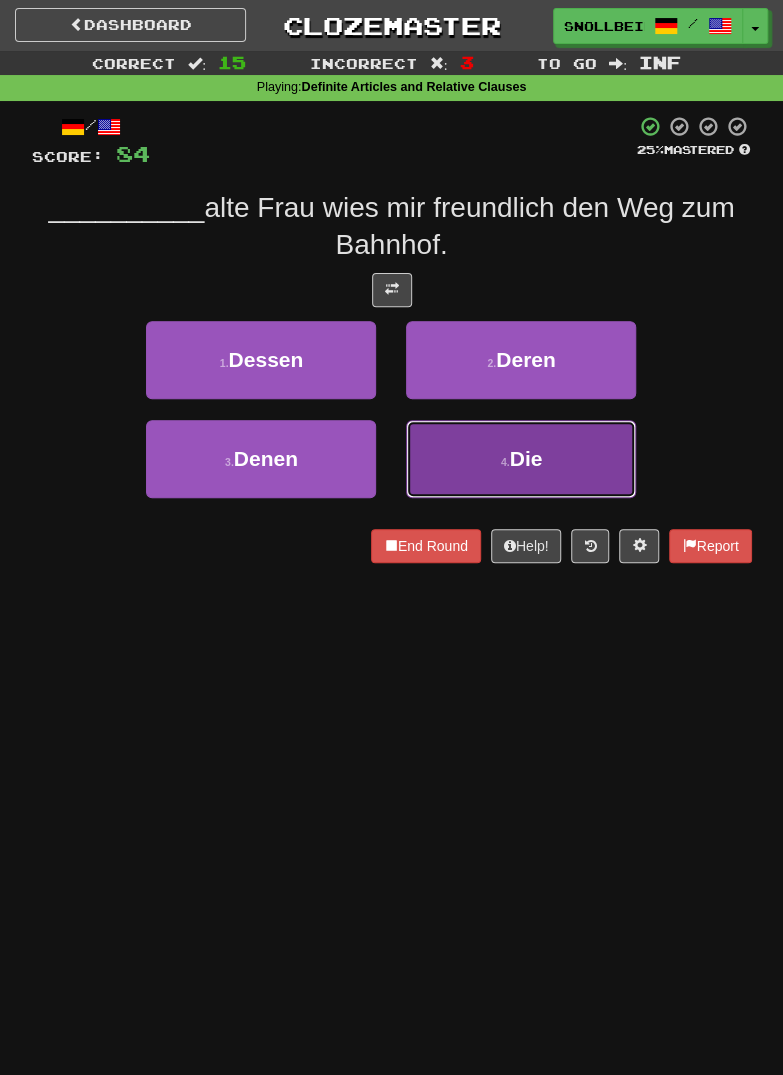 click on "Die" at bounding box center (526, 458) 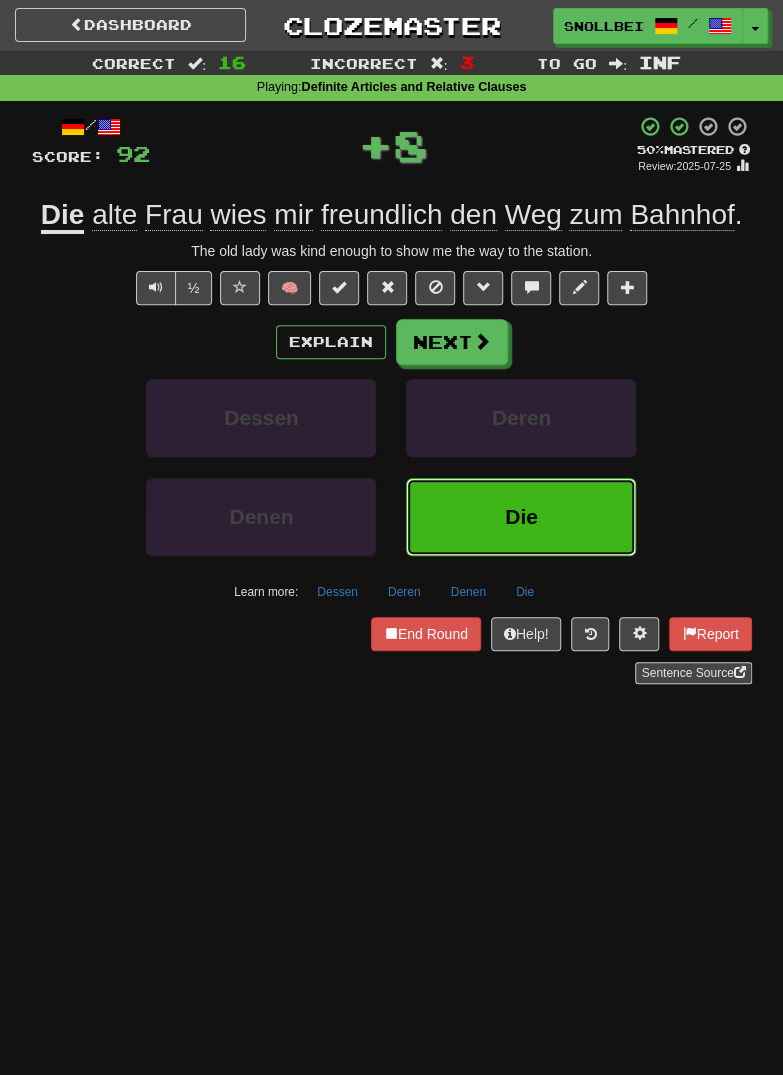 click on "Die" at bounding box center (521, 516) 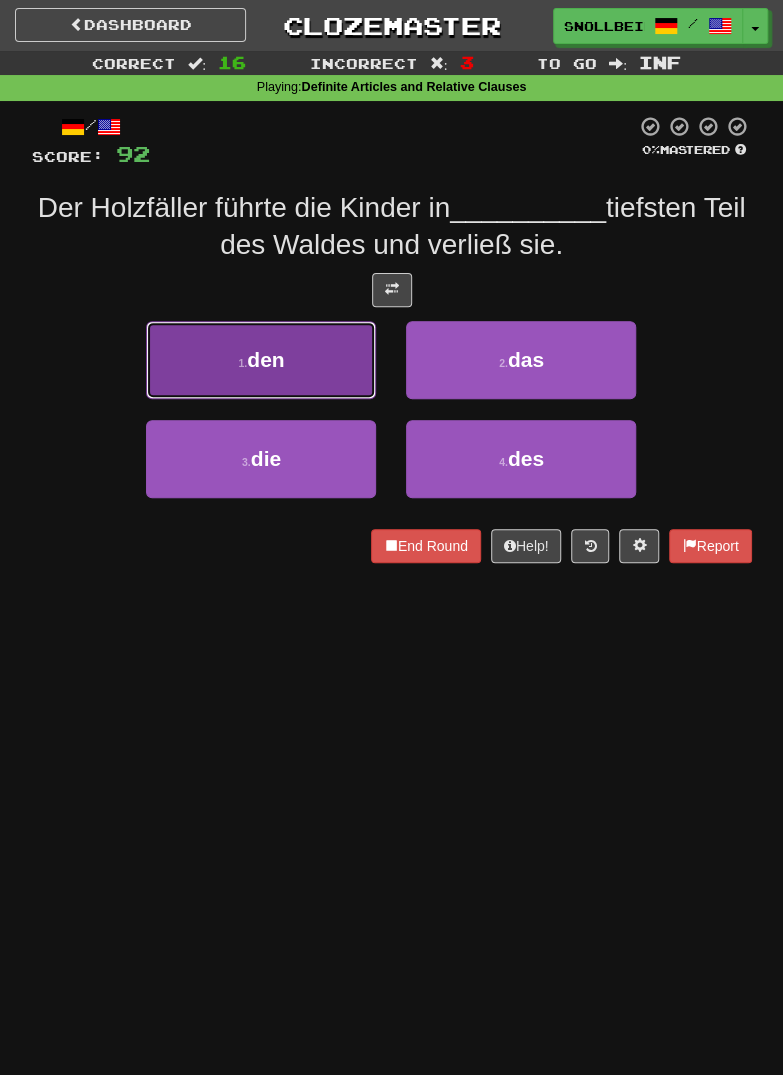 click on "1 .  den" at bounding box center [261, 360] 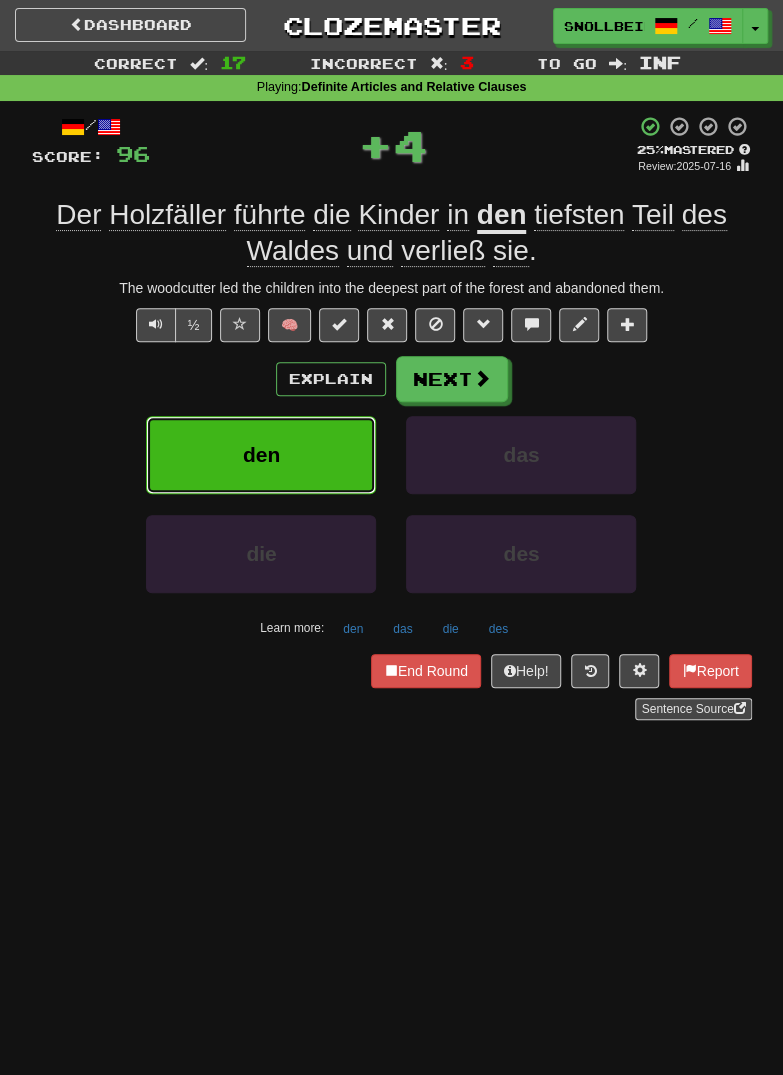 click on "den" at bounding box center (261, 455) 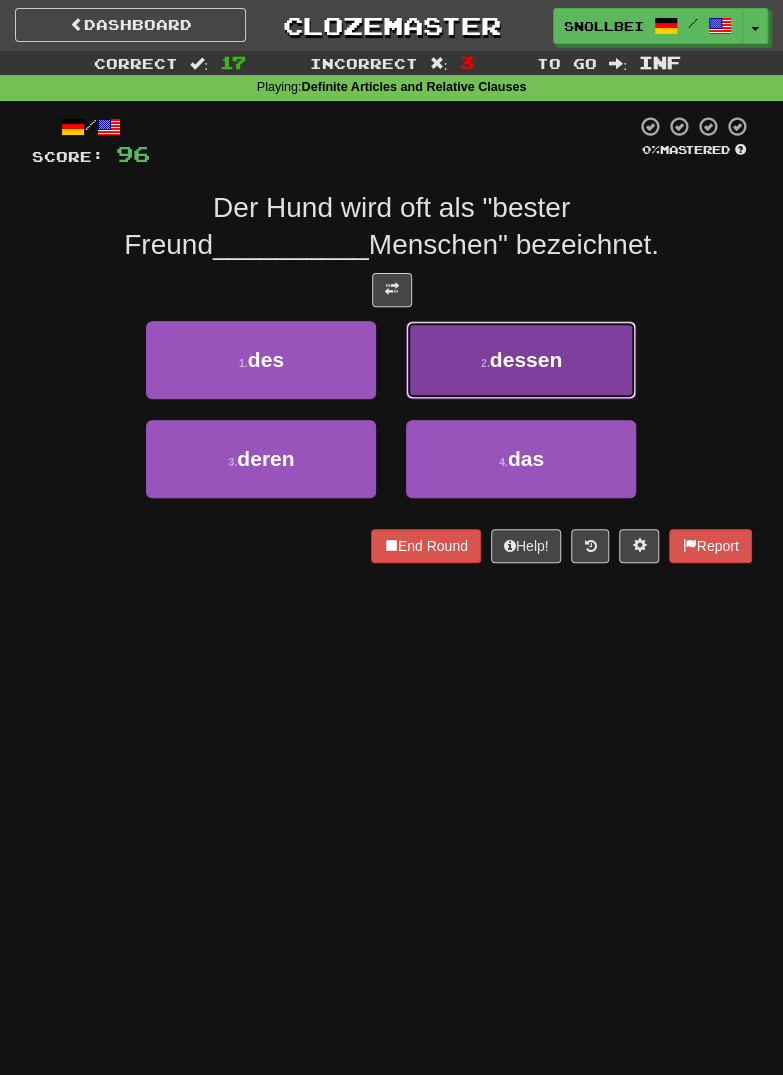 click on "2 .  dessen" at bounding box center [521, 360] 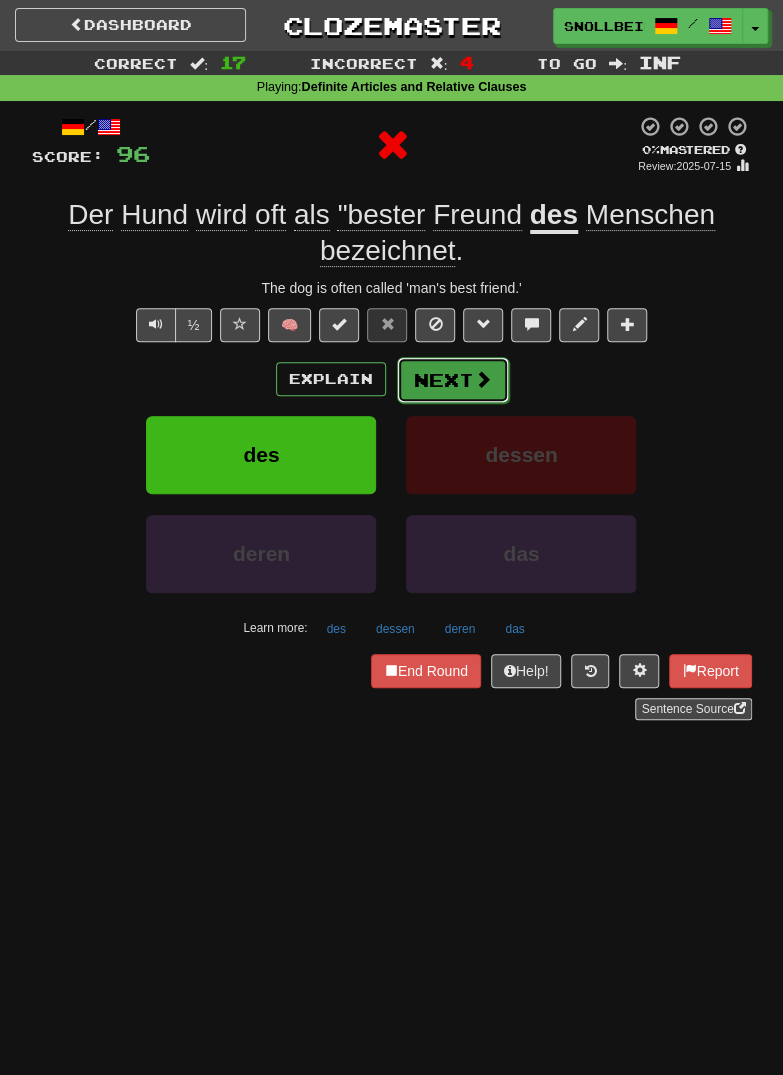 click at bounding box center (483, 379) 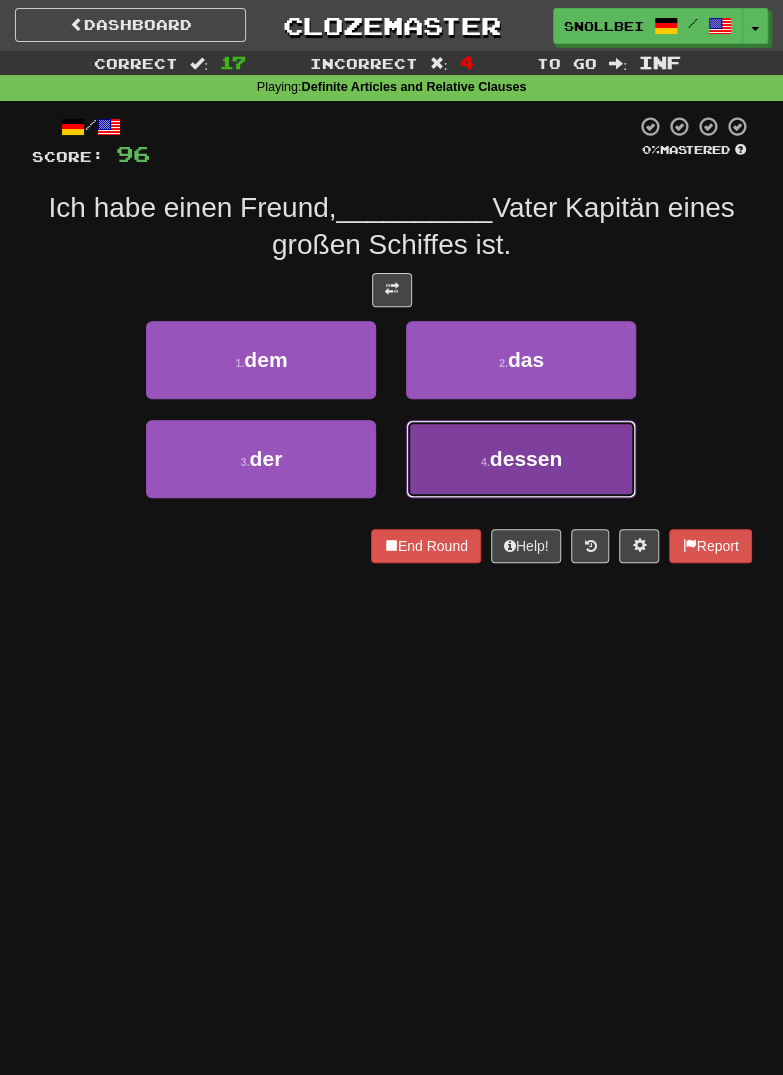 click on "dessen" at bounding box center [526, 458] 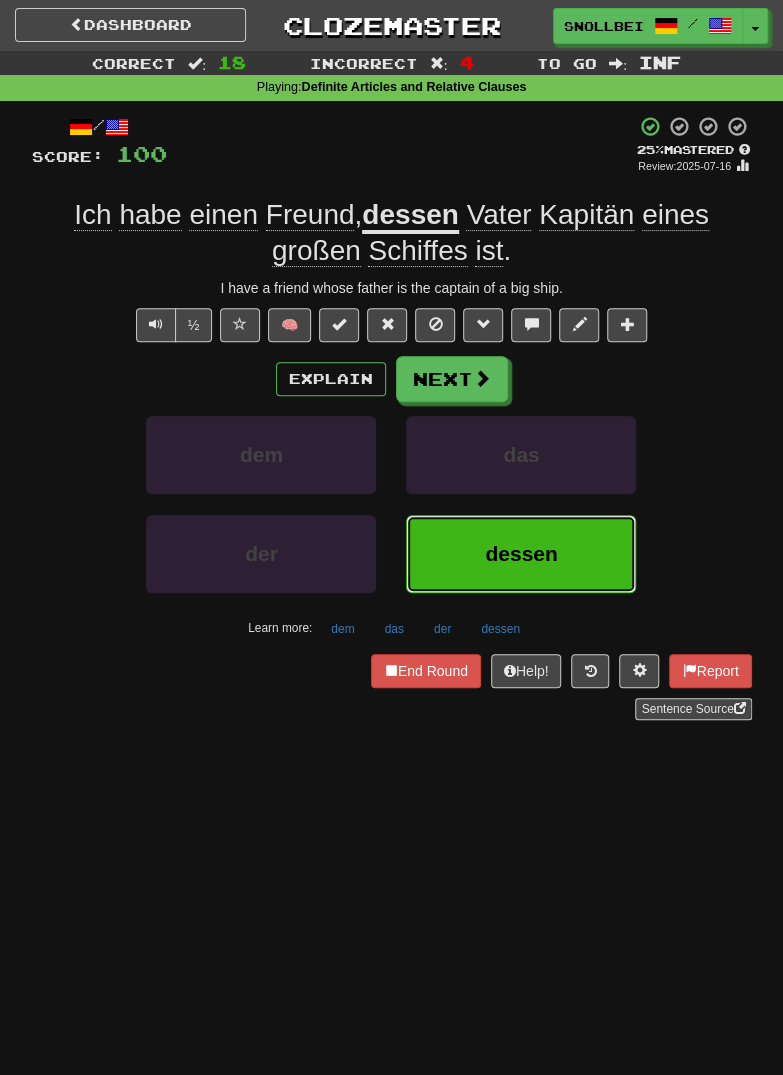 click on "dessen" at bounding box center [521, 553] 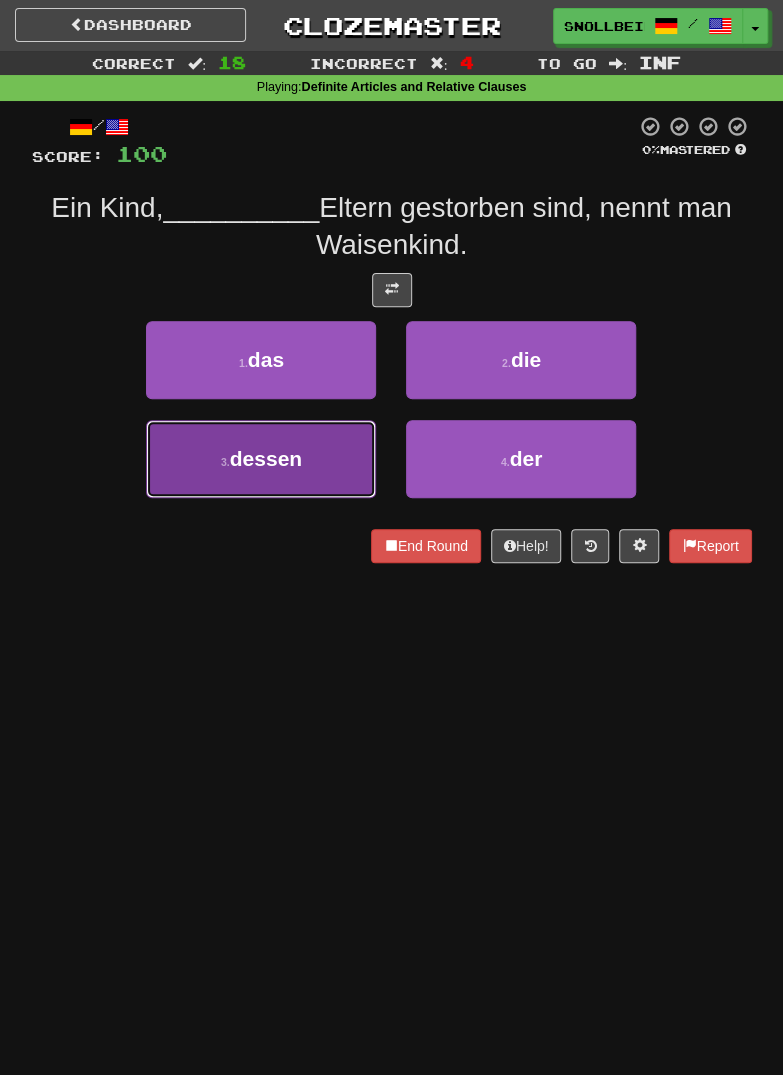 click on "dessen" at bounding box center [266, 458] 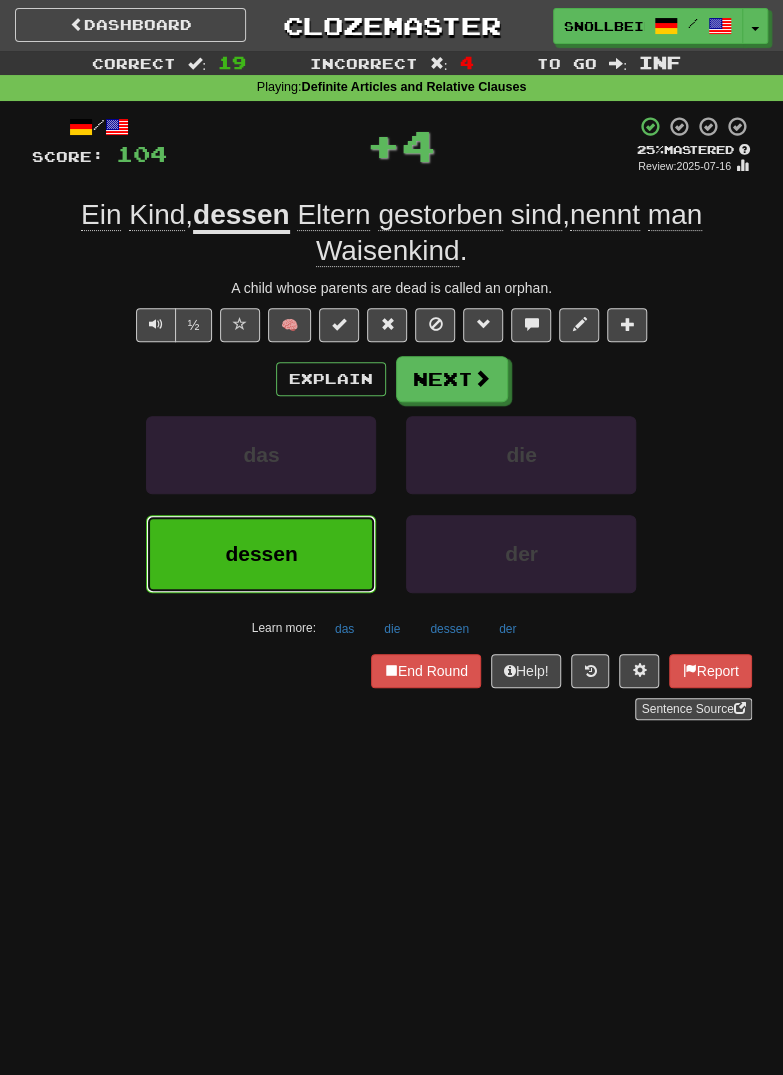 click on "dessen" at bounding box center (261, 554) 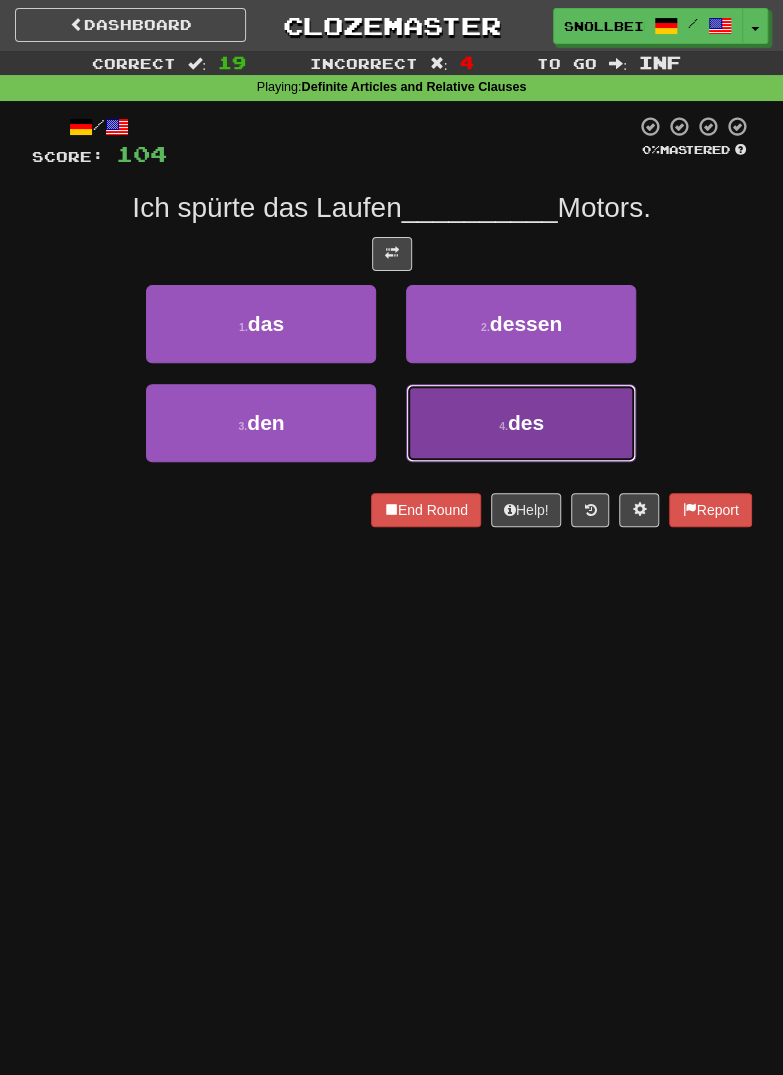 click on "4 .  des" at bounding box center [521, 423] 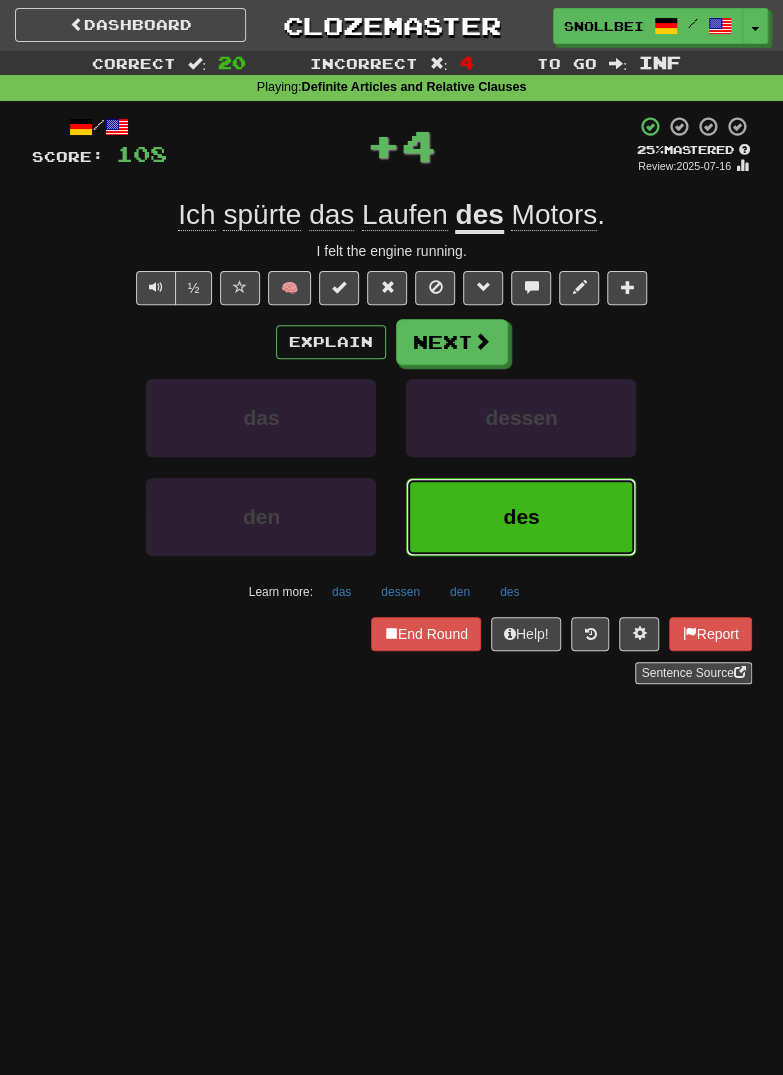 click on "des" at bounding box center [521, 517] 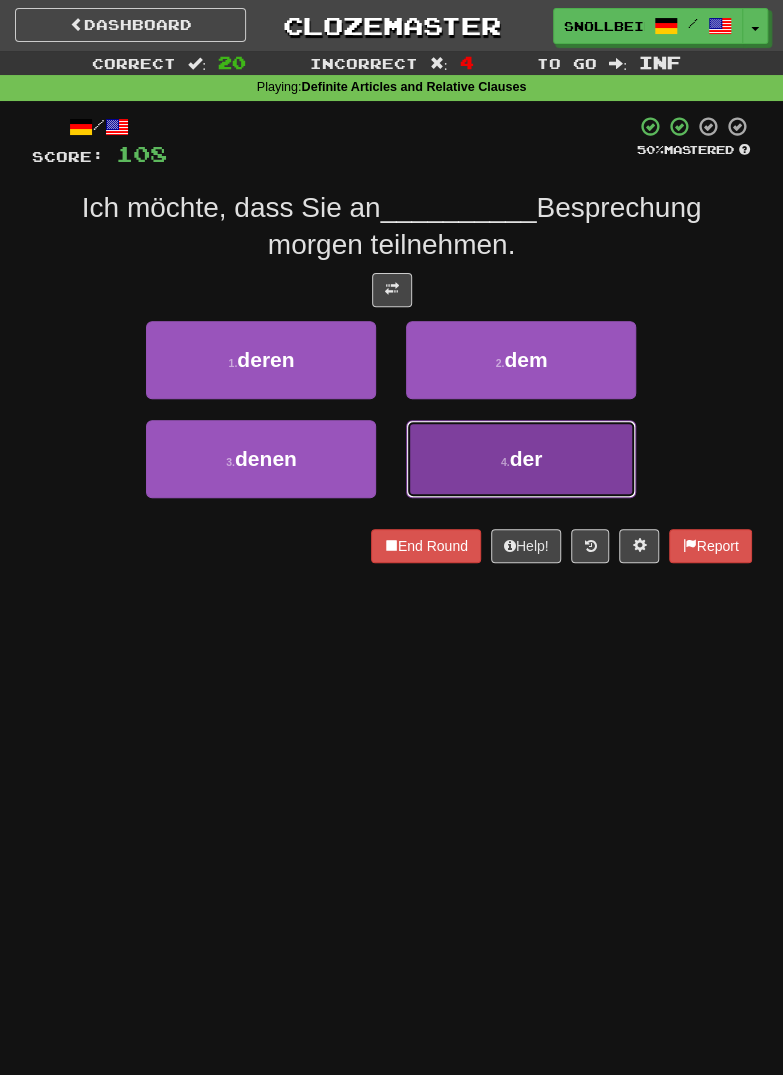 click on "4 .  der" at bounding box center (521, 459) 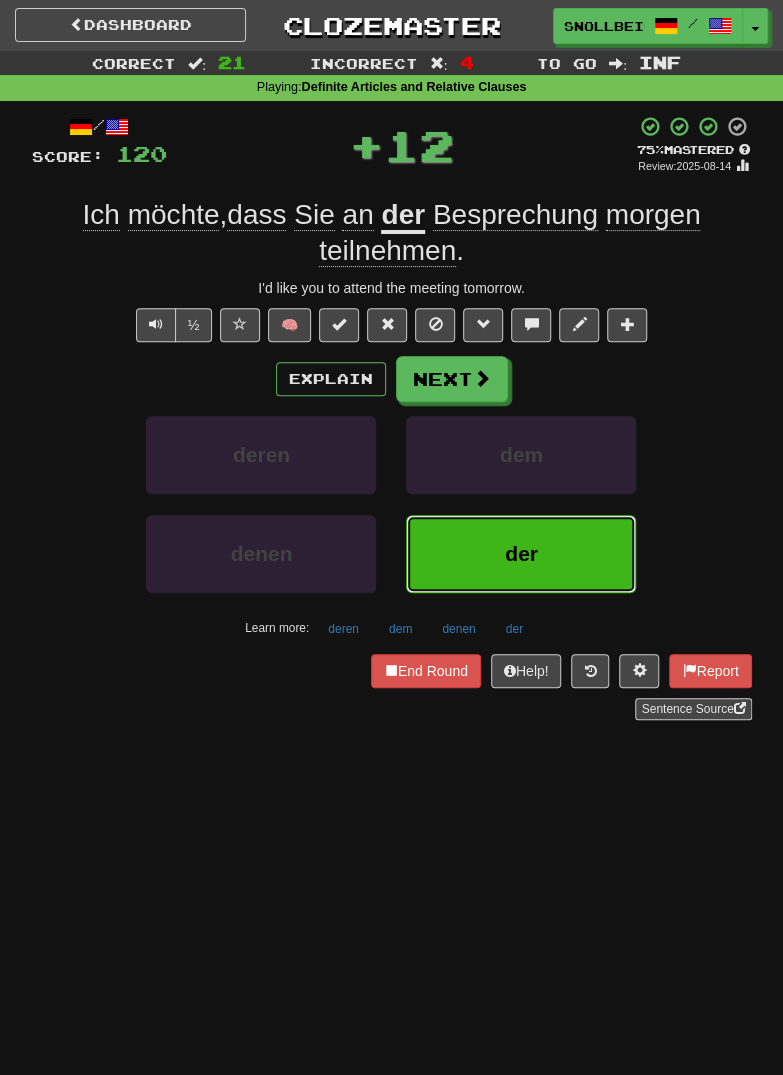 click on "der" at bounding box center [521, 554] 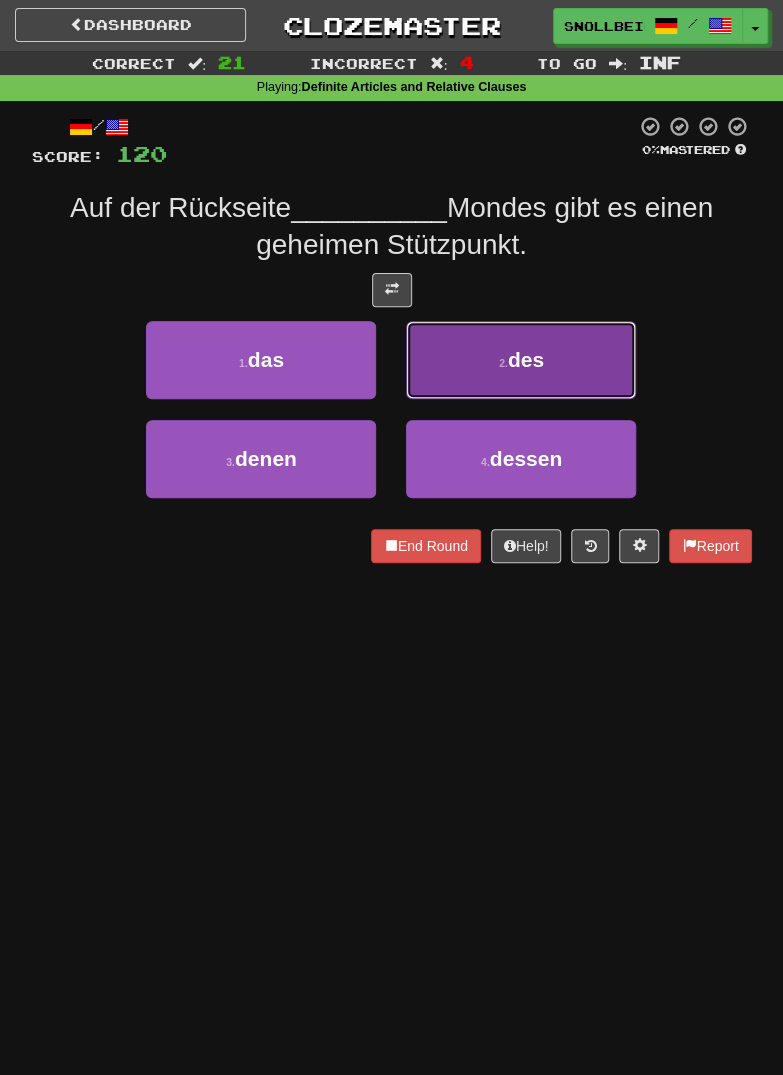 click on "2 .  des" at bounding box center [521, 360] 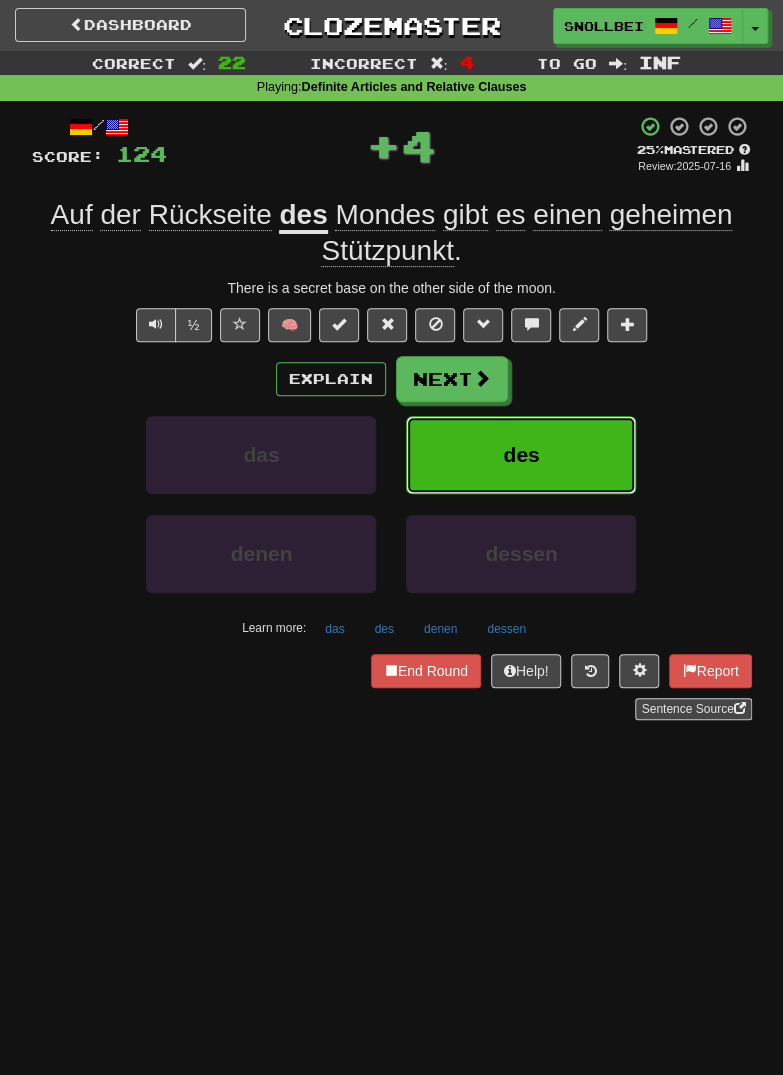click on "des" at bounding box center [521, 455] 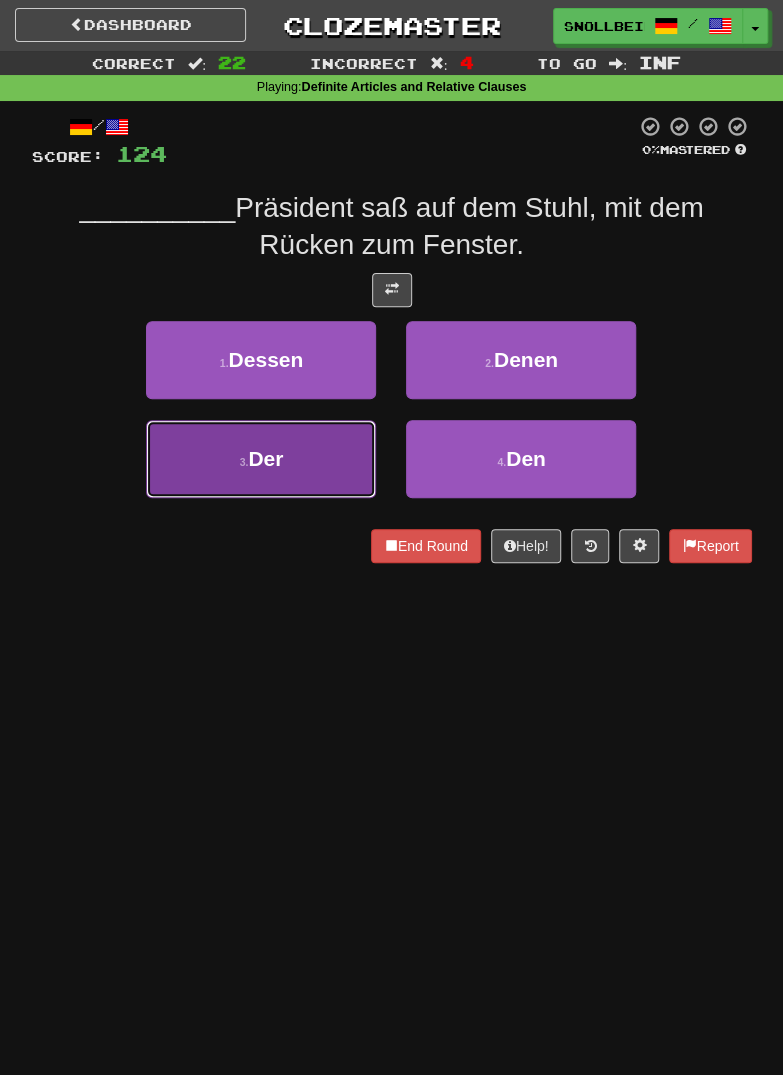 click on "3 .  Der" at bounding box center [261, 459] 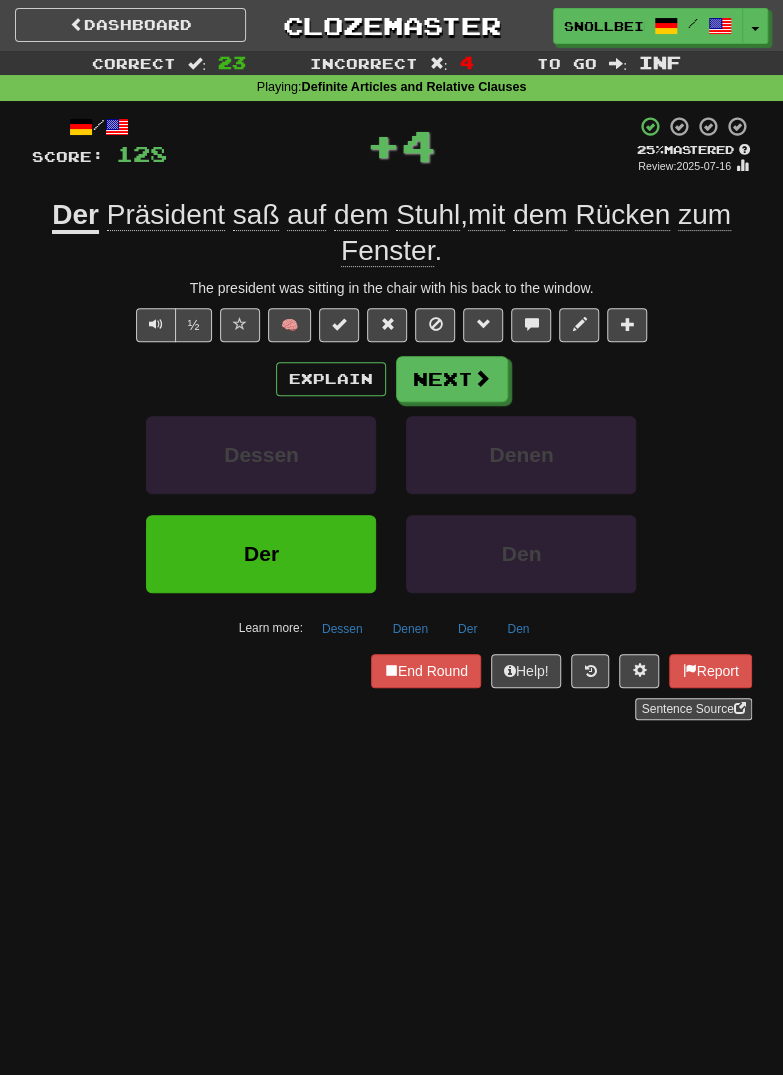 click on "Explain Next" at bounding box center (392, 379) 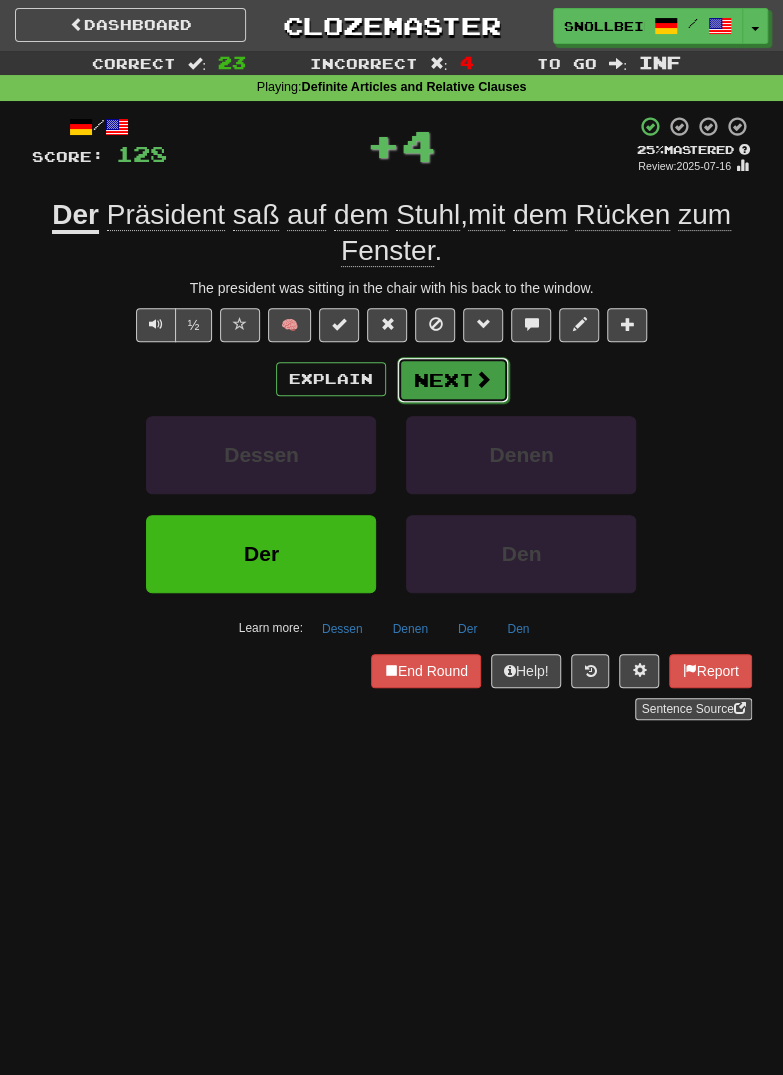 click on "Next" at bounding box center (453, 380) 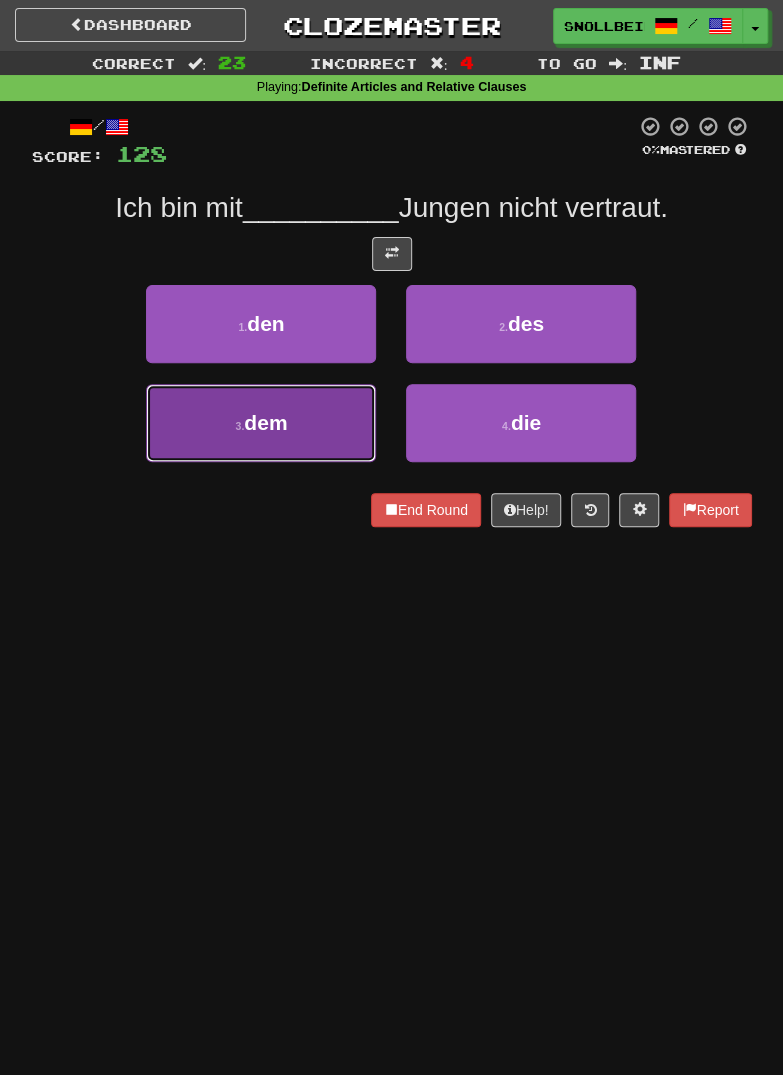click on "3 ." at bounding box center (240, 426) 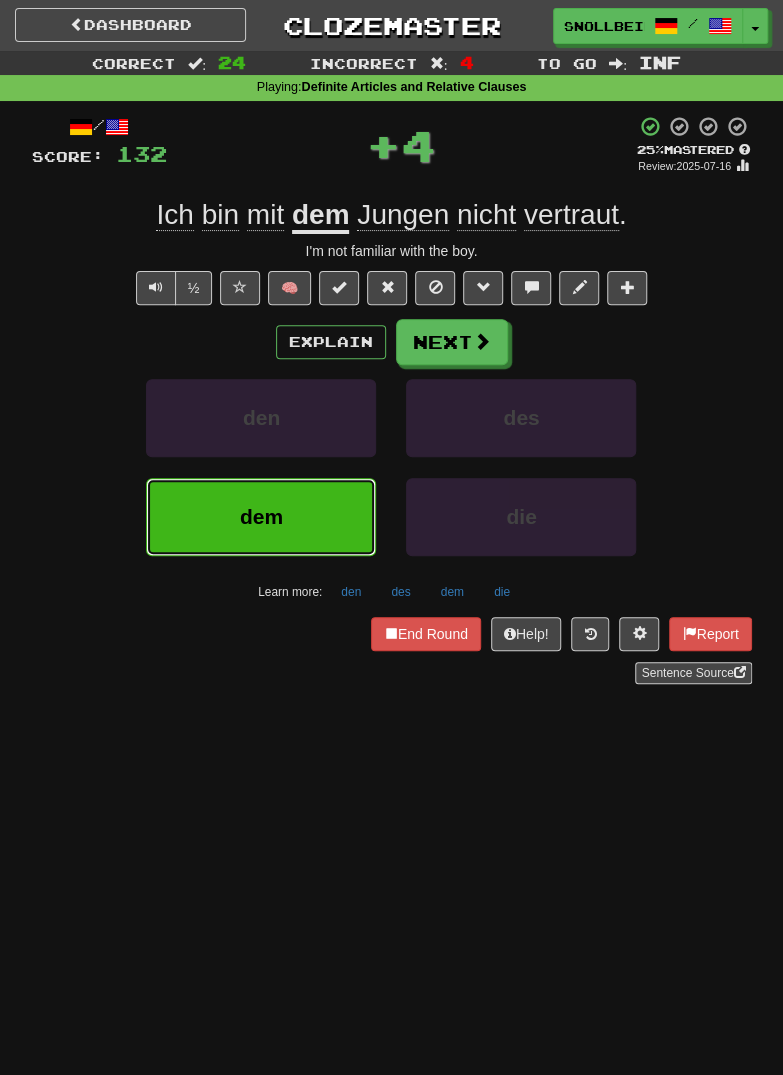 click on "dem" at bounding box center [261, 516] 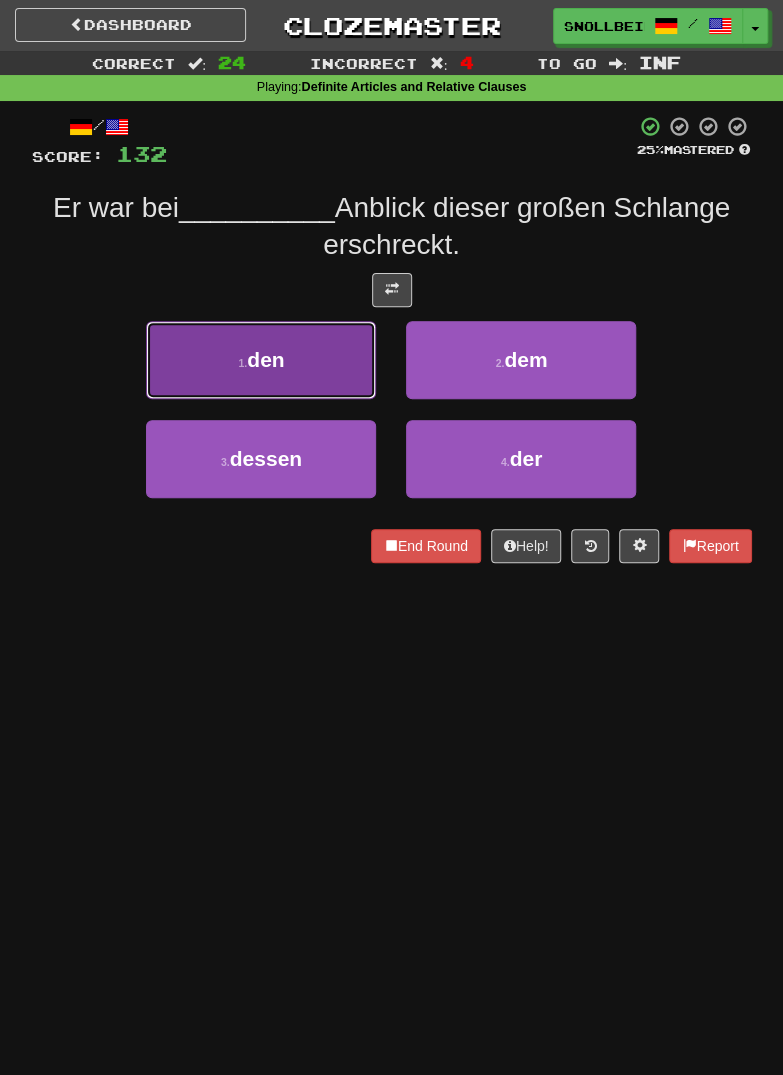 click on "1 .  den" at bounding box center [261, 360] 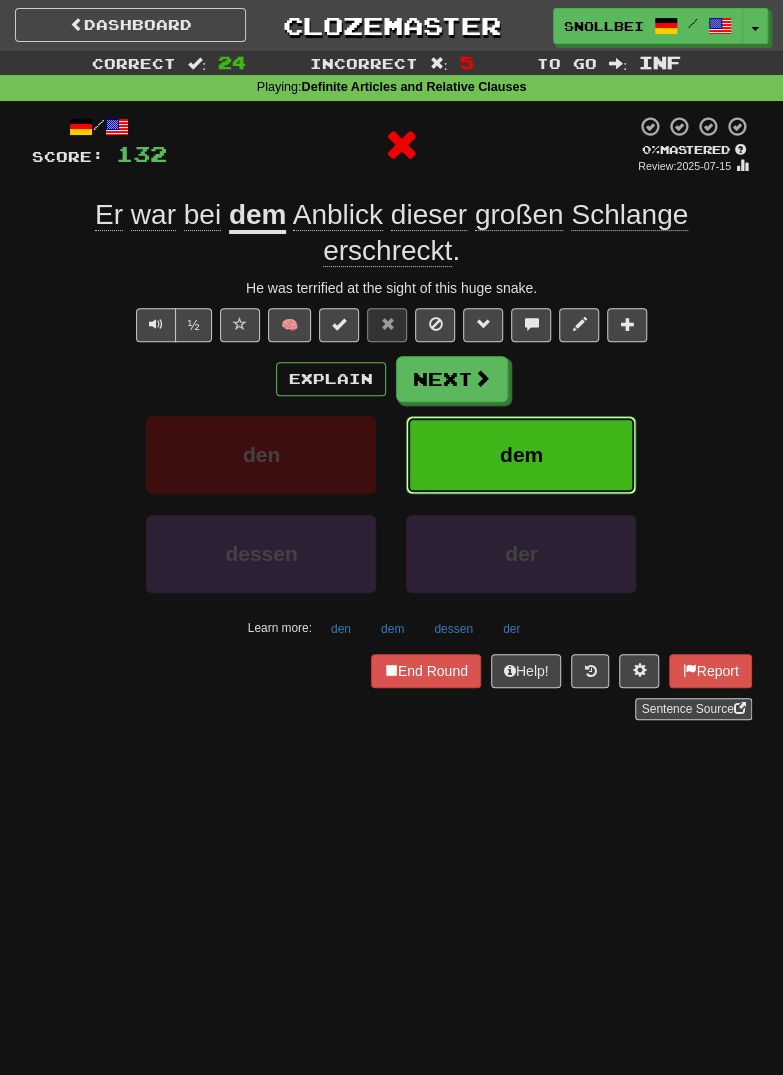 click on "dem" at bounding box center (521, 454) 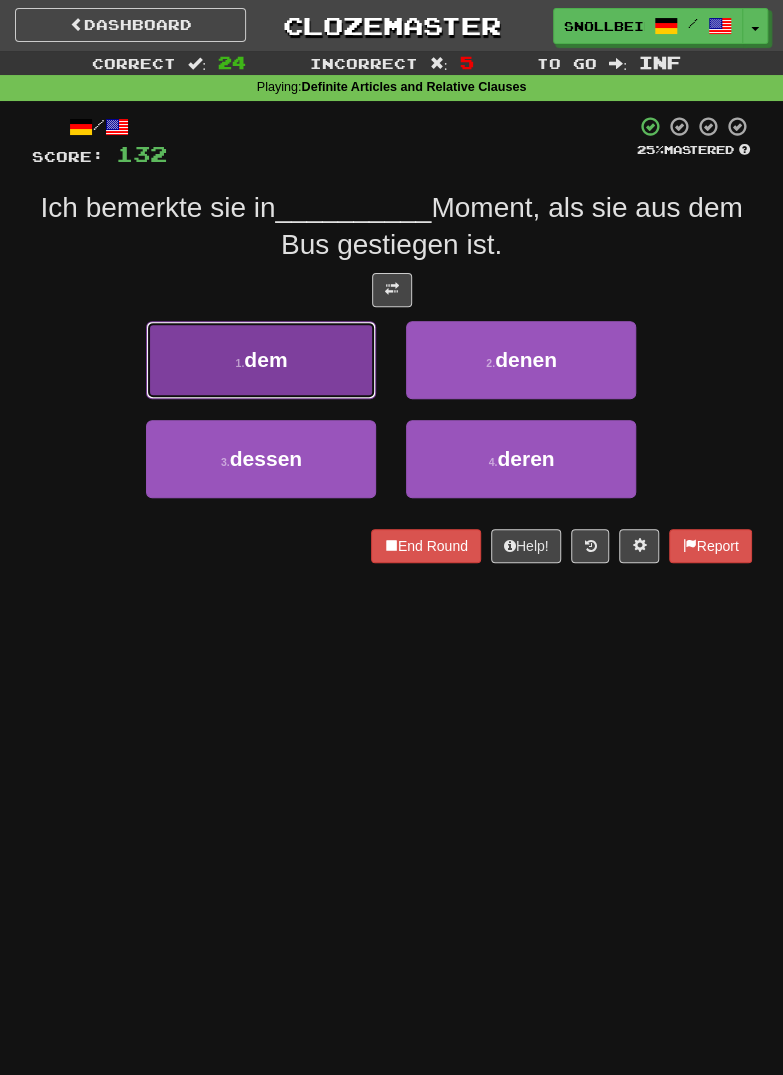 click on "1 .  dem" at bounding box center [261, 360] 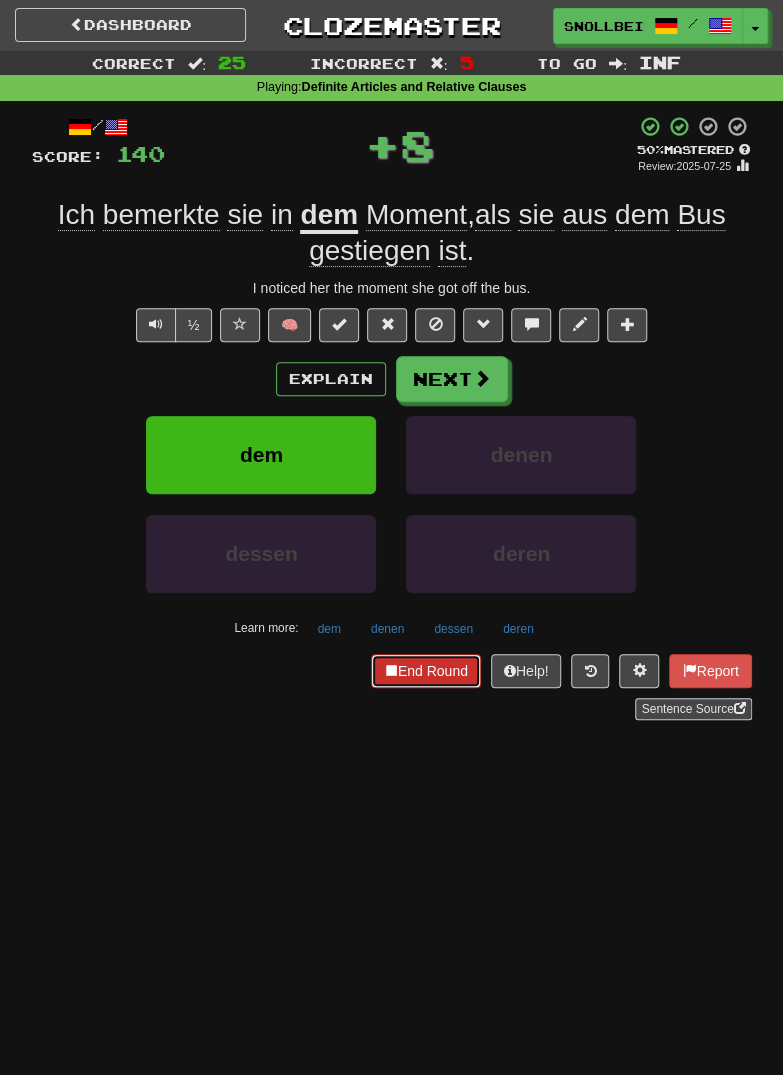 click on "End Round" at bounding box center [426, 671] 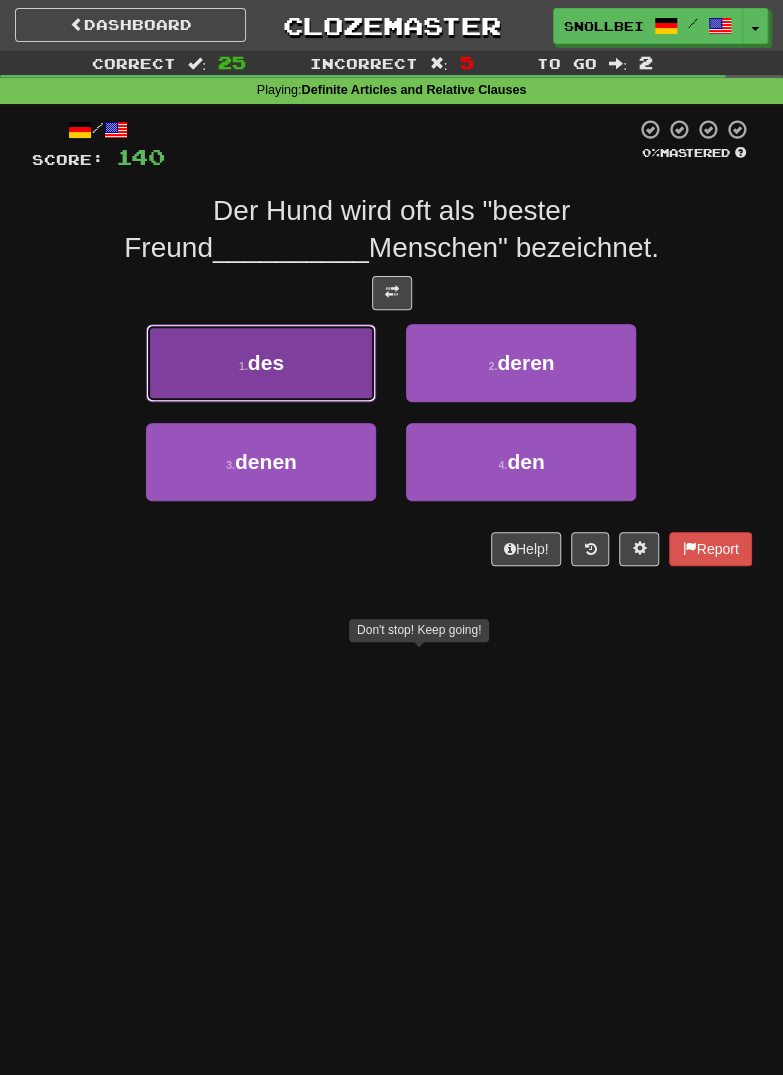 click on "1 .  des" at bounding box center (261, 363) 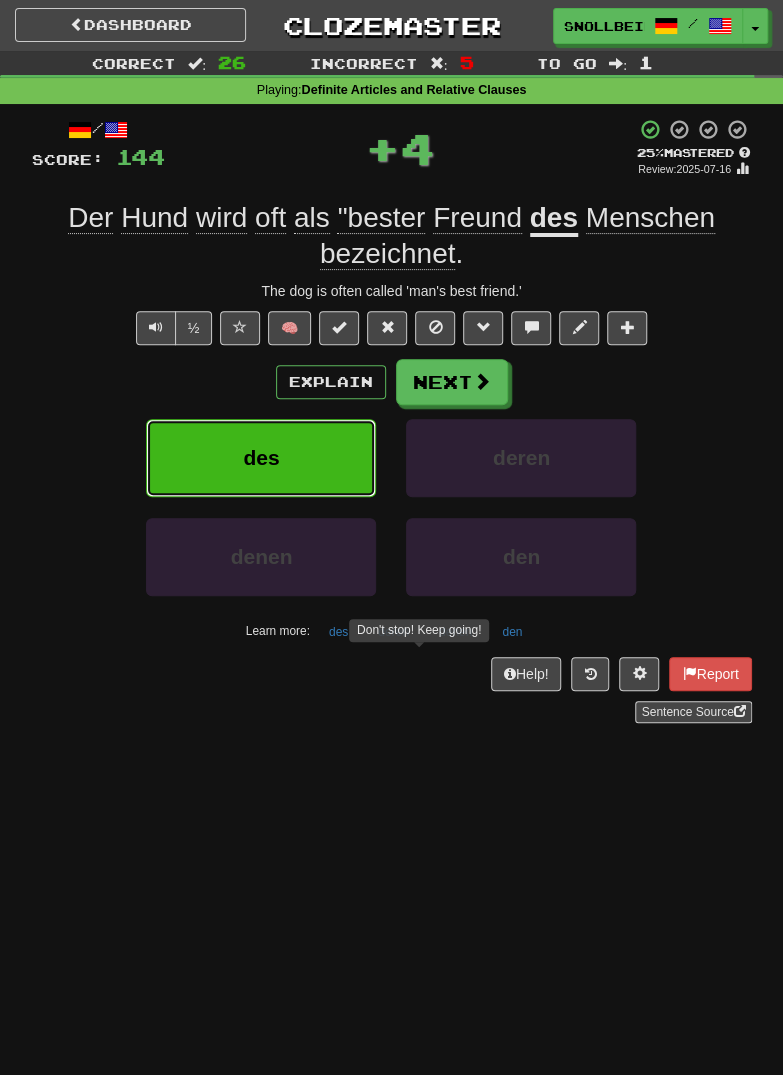 click on "des" at bounding box center [261, 457] 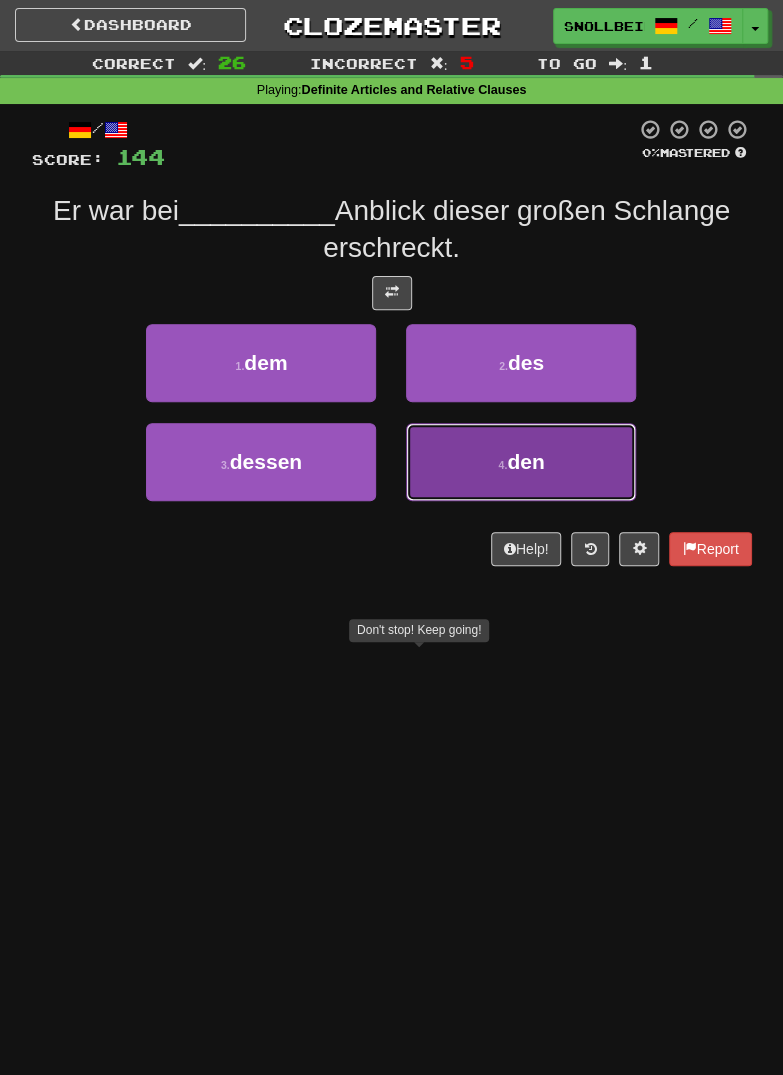 click on "4 .  den" at bounding box center (521, 462) 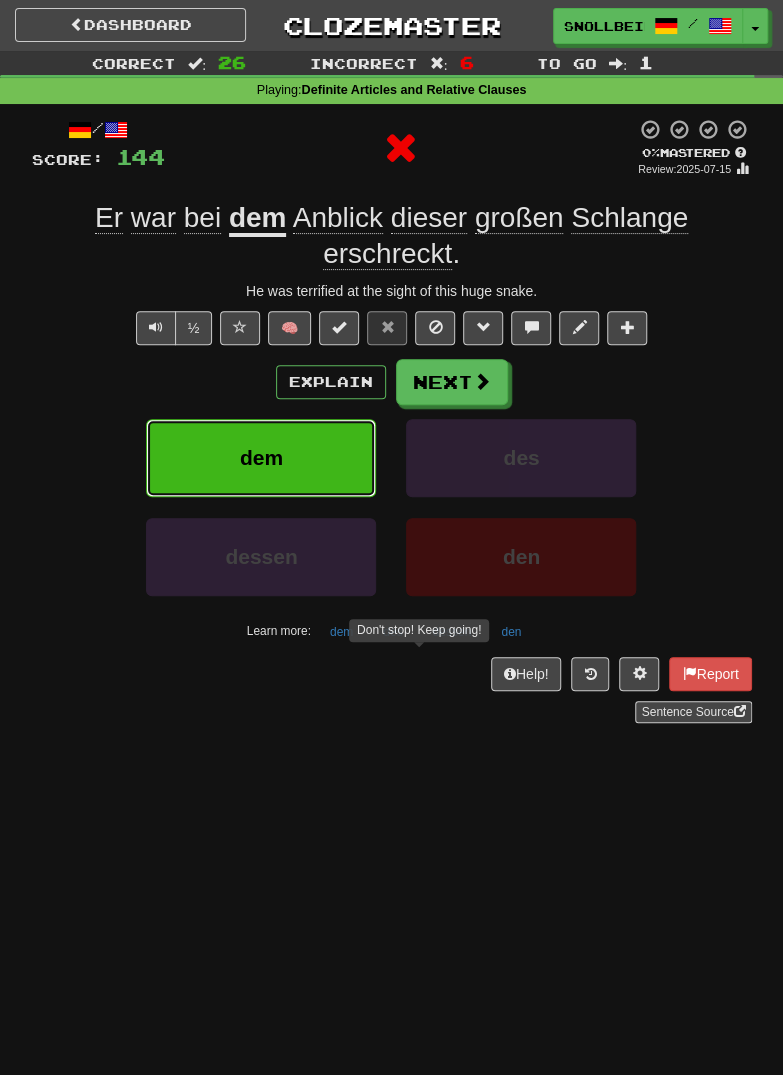 click on "dem" at bounding box center [261, 458] 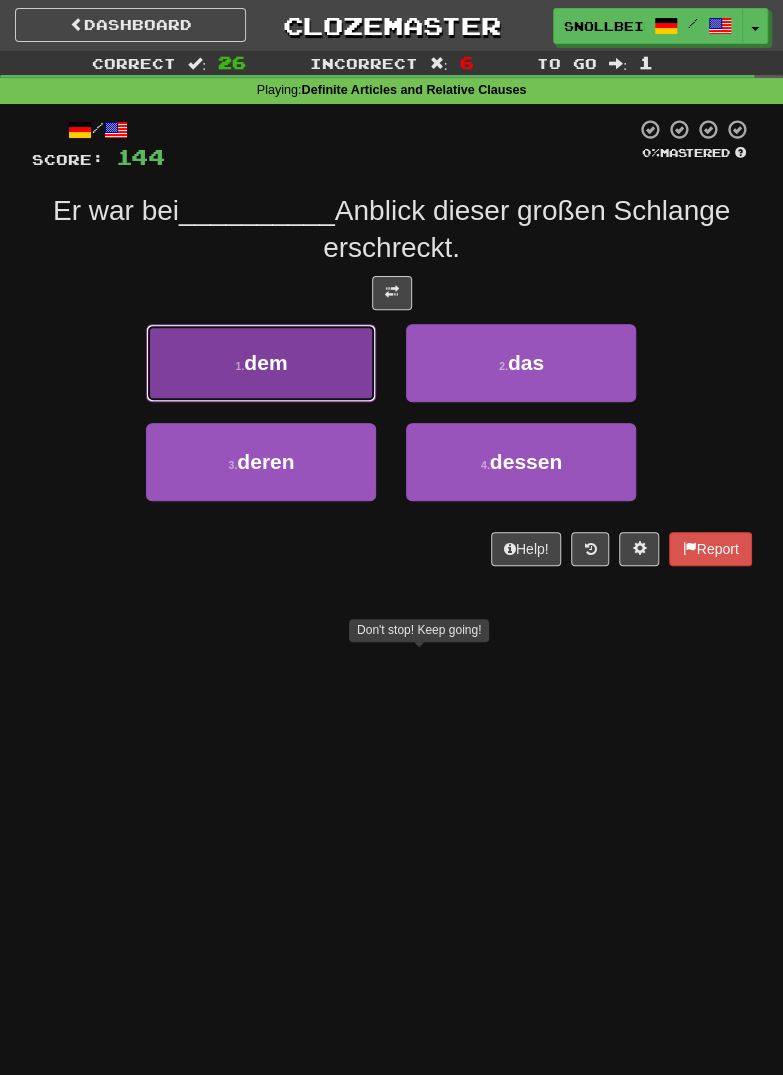 click on "1 .  dem" at bounding box center (261, 363) 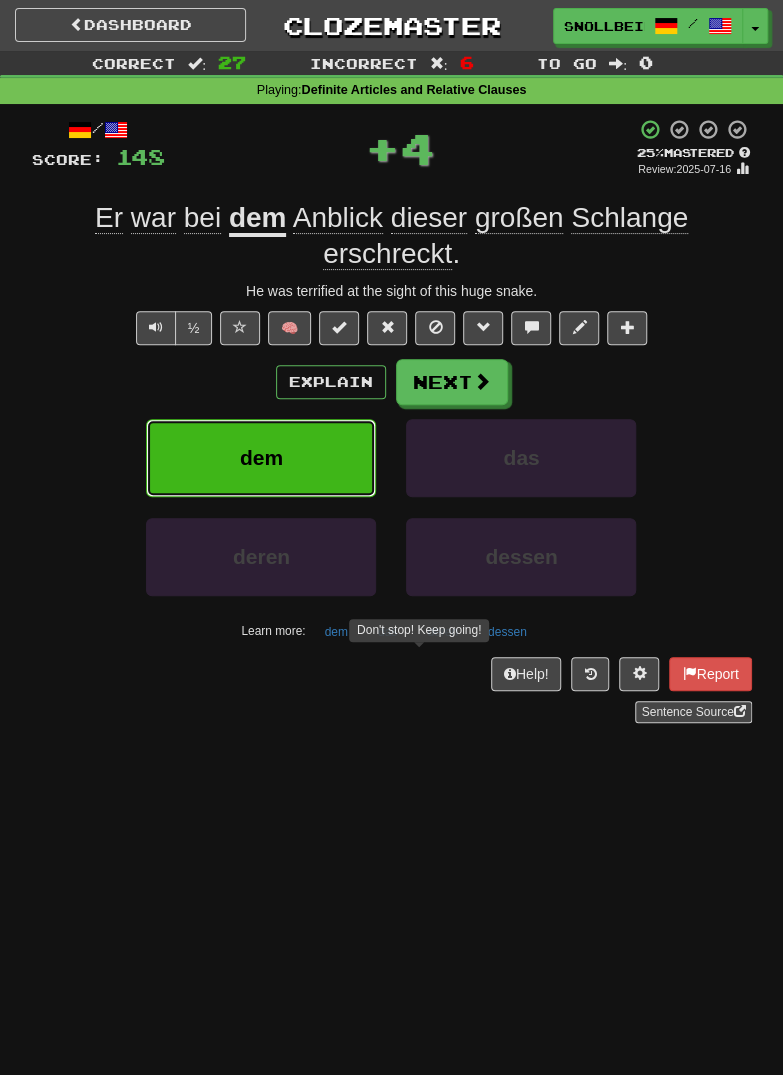 click on "dem" at bounding box center (261, 457) 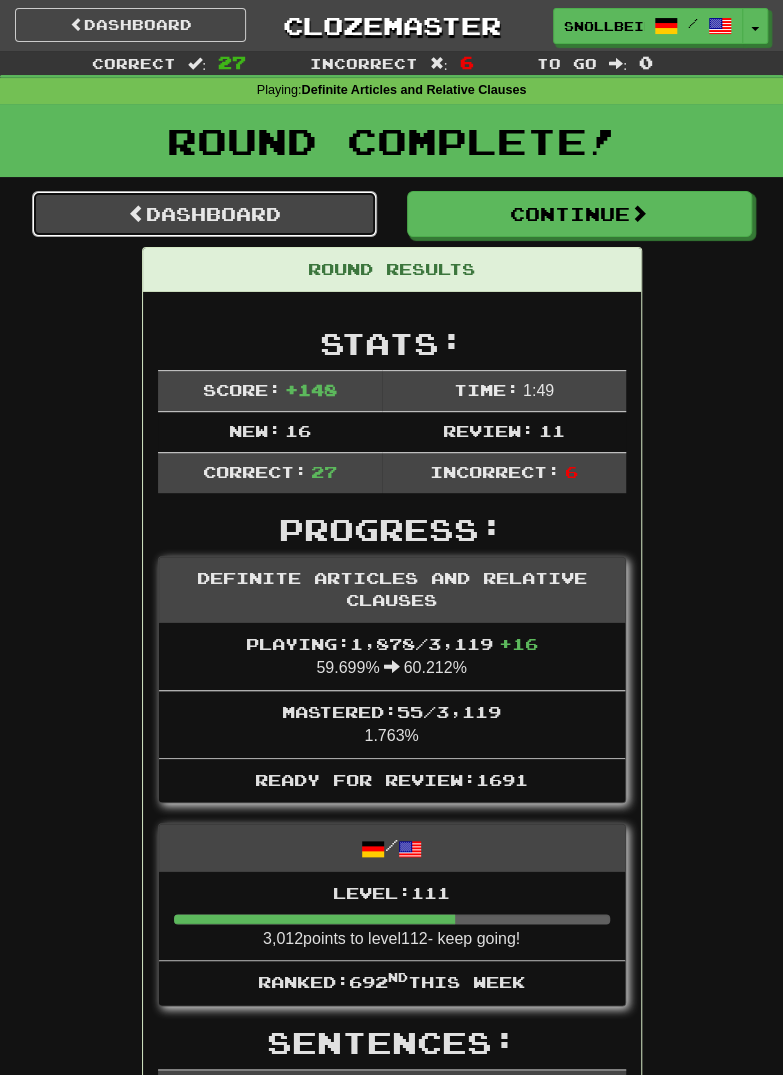 click on "Dashboard" at bounding box center (204, 214) 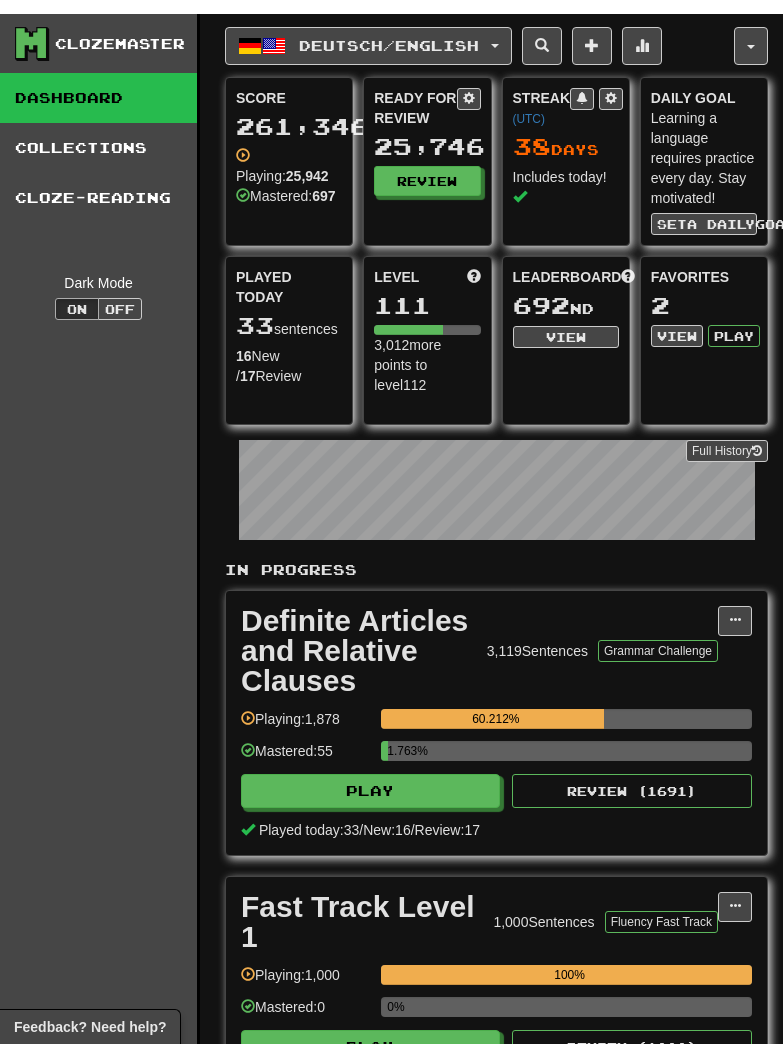 scroll, scrollTop: 0, scrollLeft: 0, axis: both 